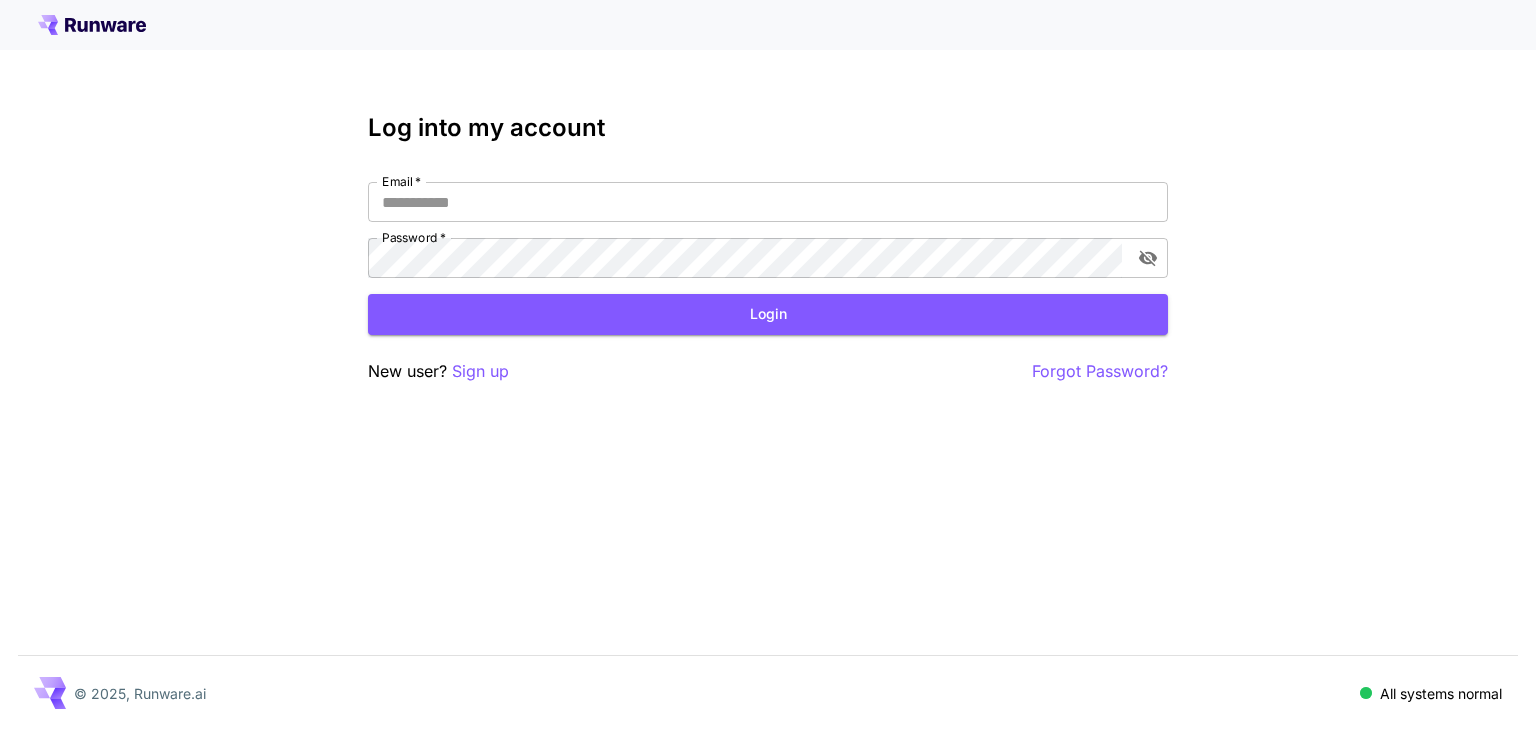 scroll, scrollTop: 0, scrollLeft: 0, axis: both 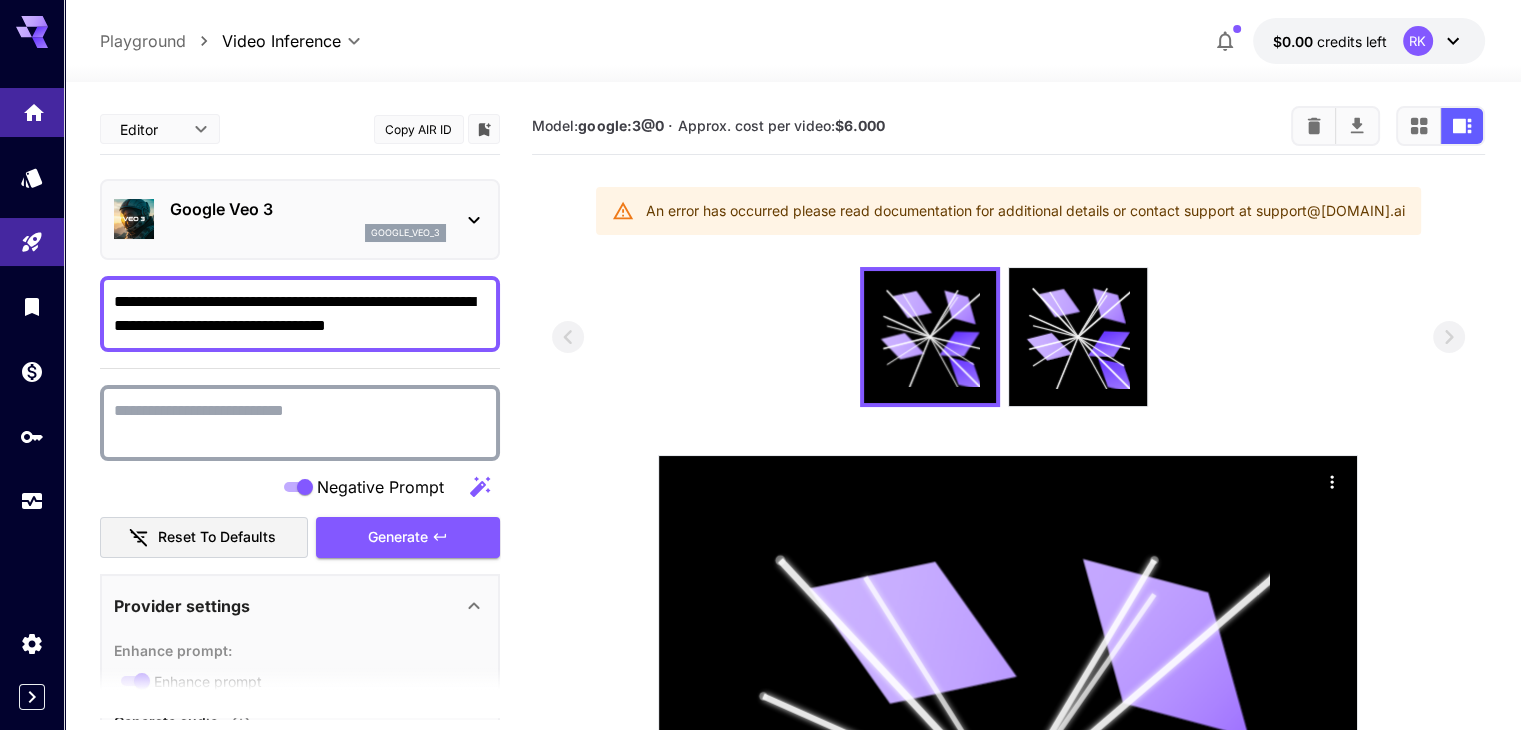 click at bounding box center [32, 112] 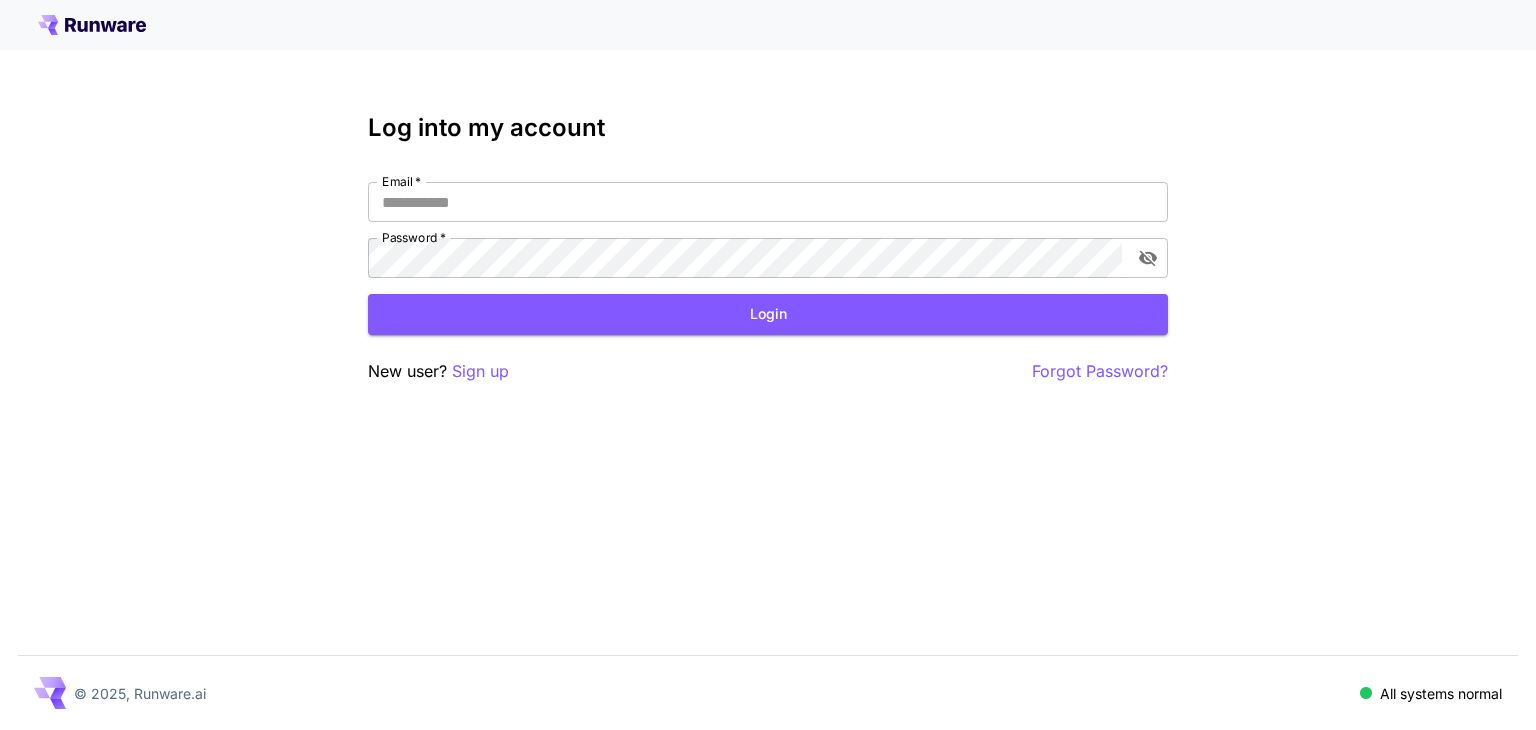 type on "**********" 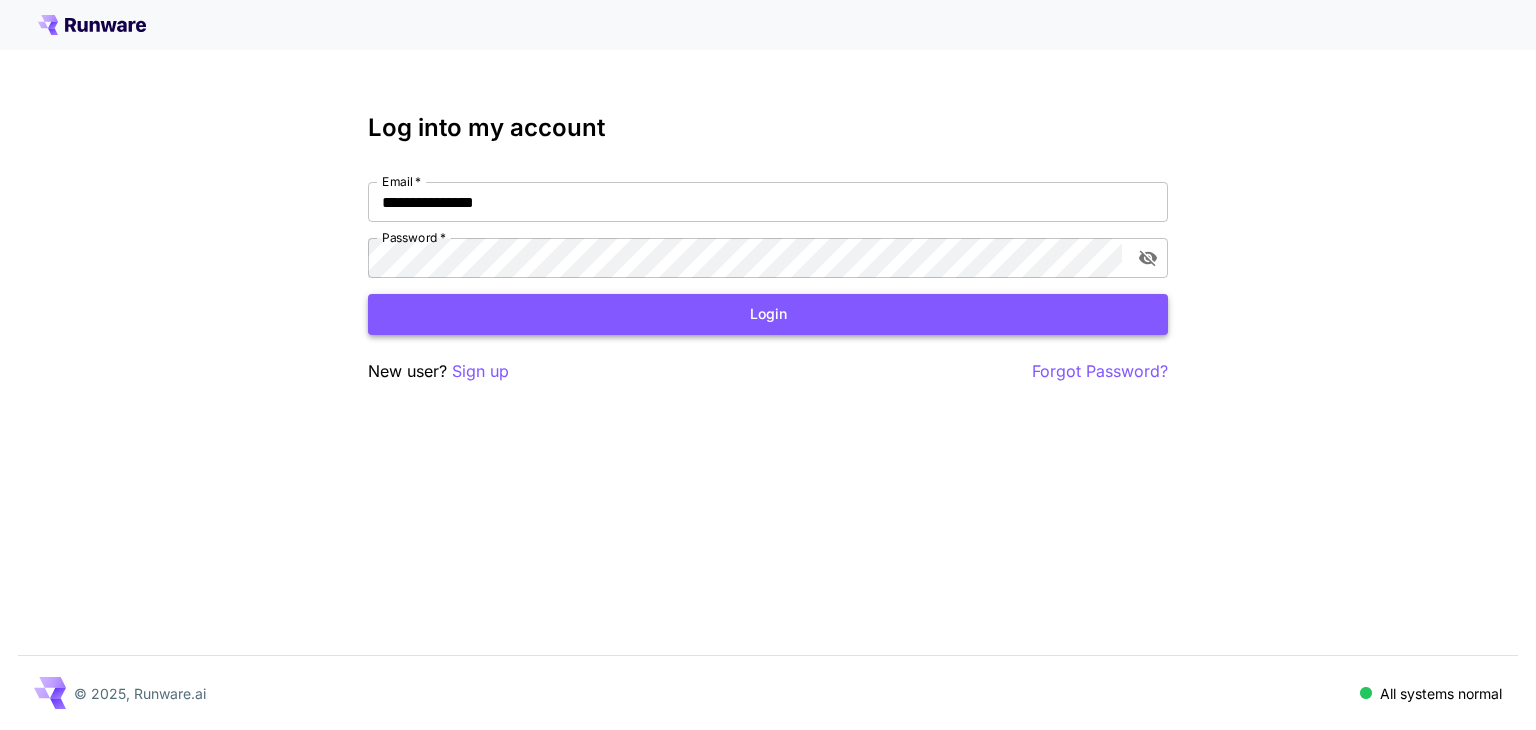 click on "Login" at bounding box center [768, 314] 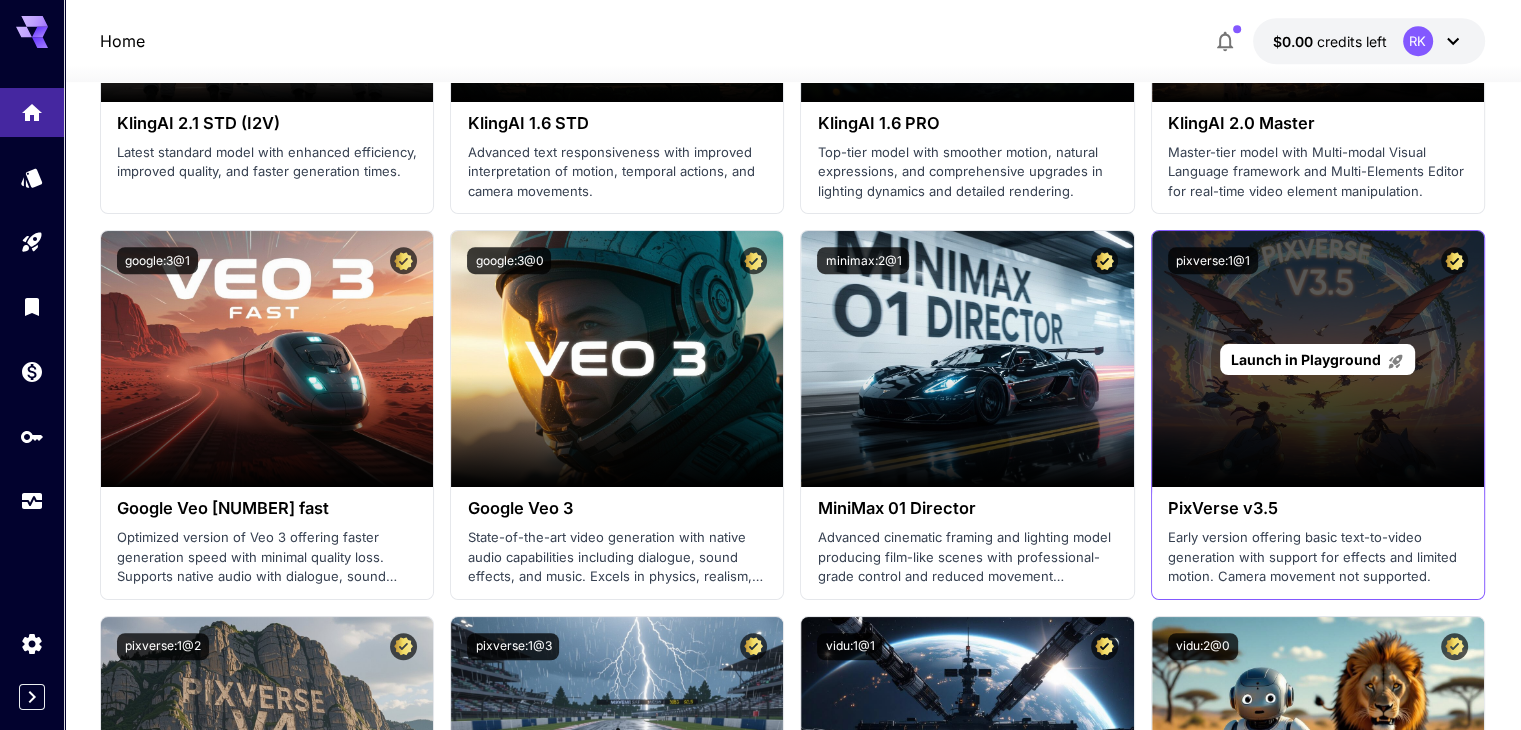 scroll, scrollTop: 1344, scrollLeft: 0, axis: vertical 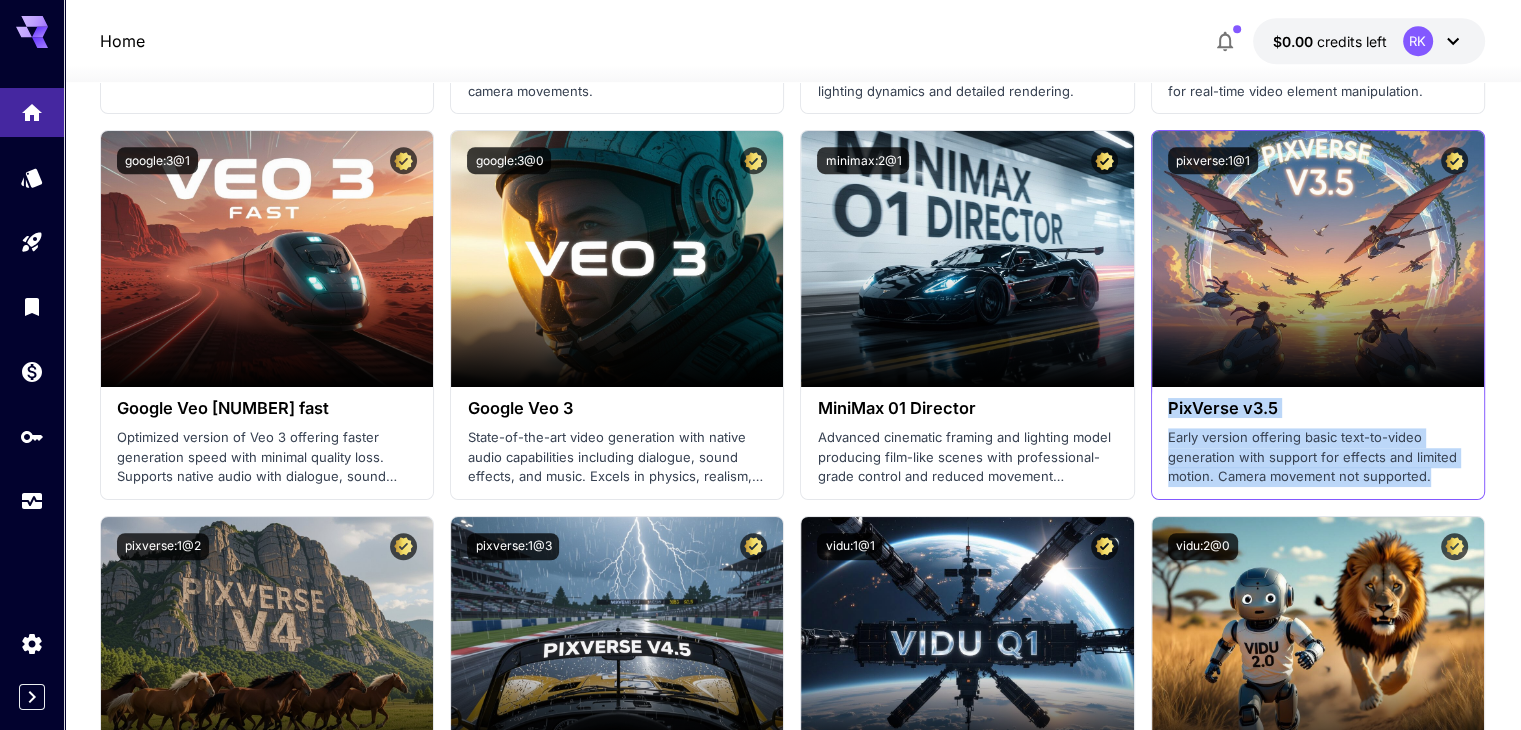drag, startPoint x: 1355, startPoint y: 465, endPoint x: 1160, endPoint y: 409, distance: 202.88174 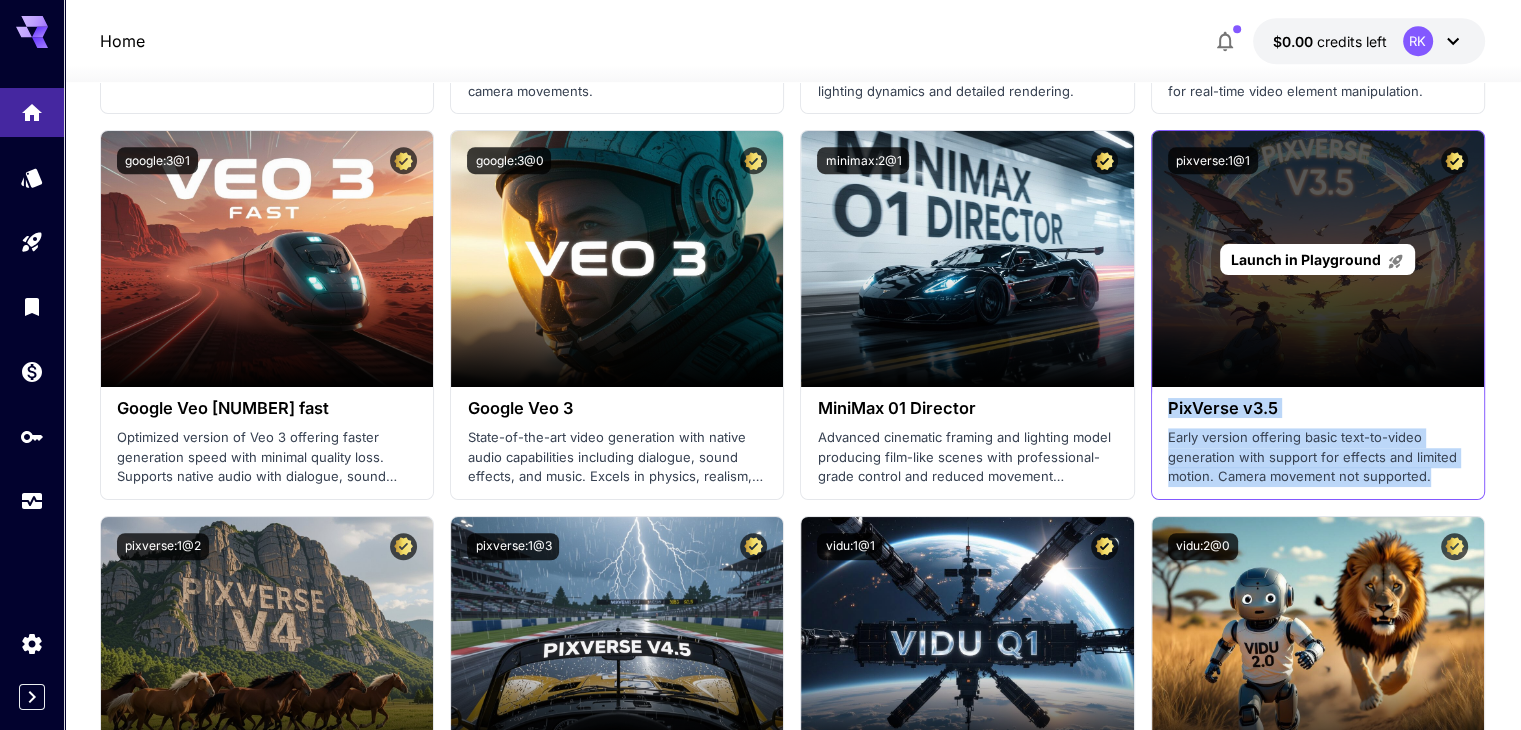 copy on "PixVerse v[NUMBER].[NUMBER] Early version offering basic text-to-video generation with support for effects and limited motion. Camera movement not supported." 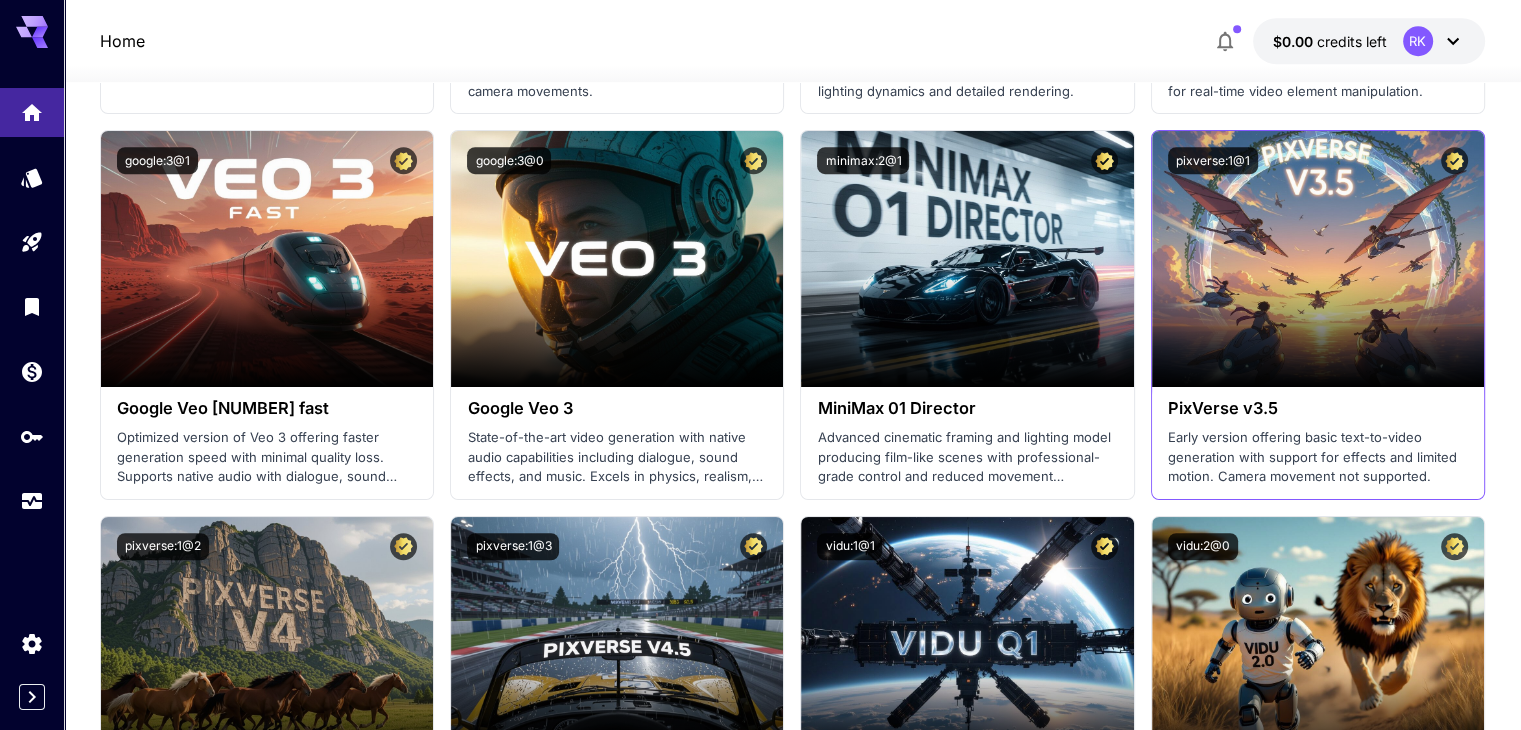 drag, startPoint x: 1238, startPoint y: 156, endPoint x: 1280, endPoint y: 170, distance: 44.27189 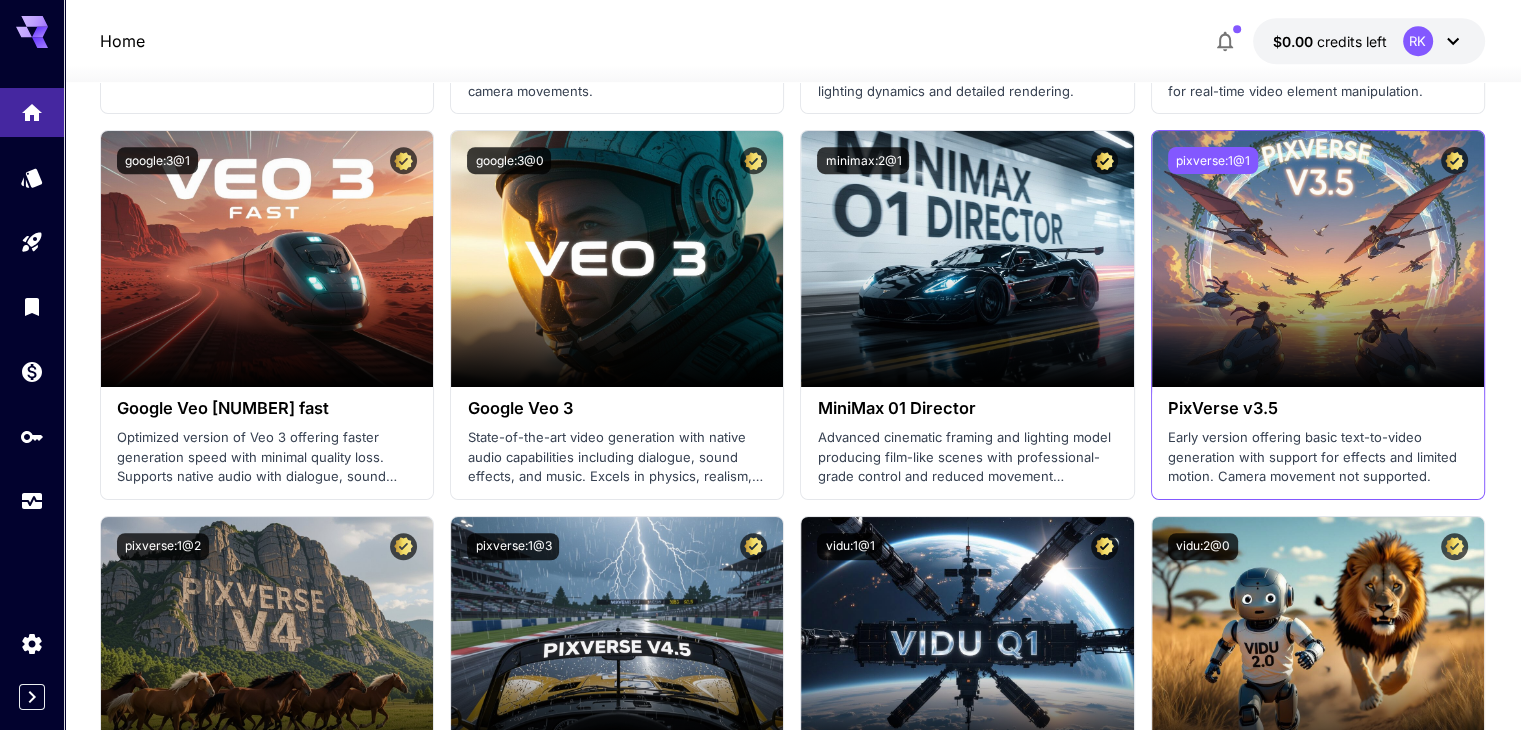 click on "pixverse:1@1" at bounding box center [1213, 160] 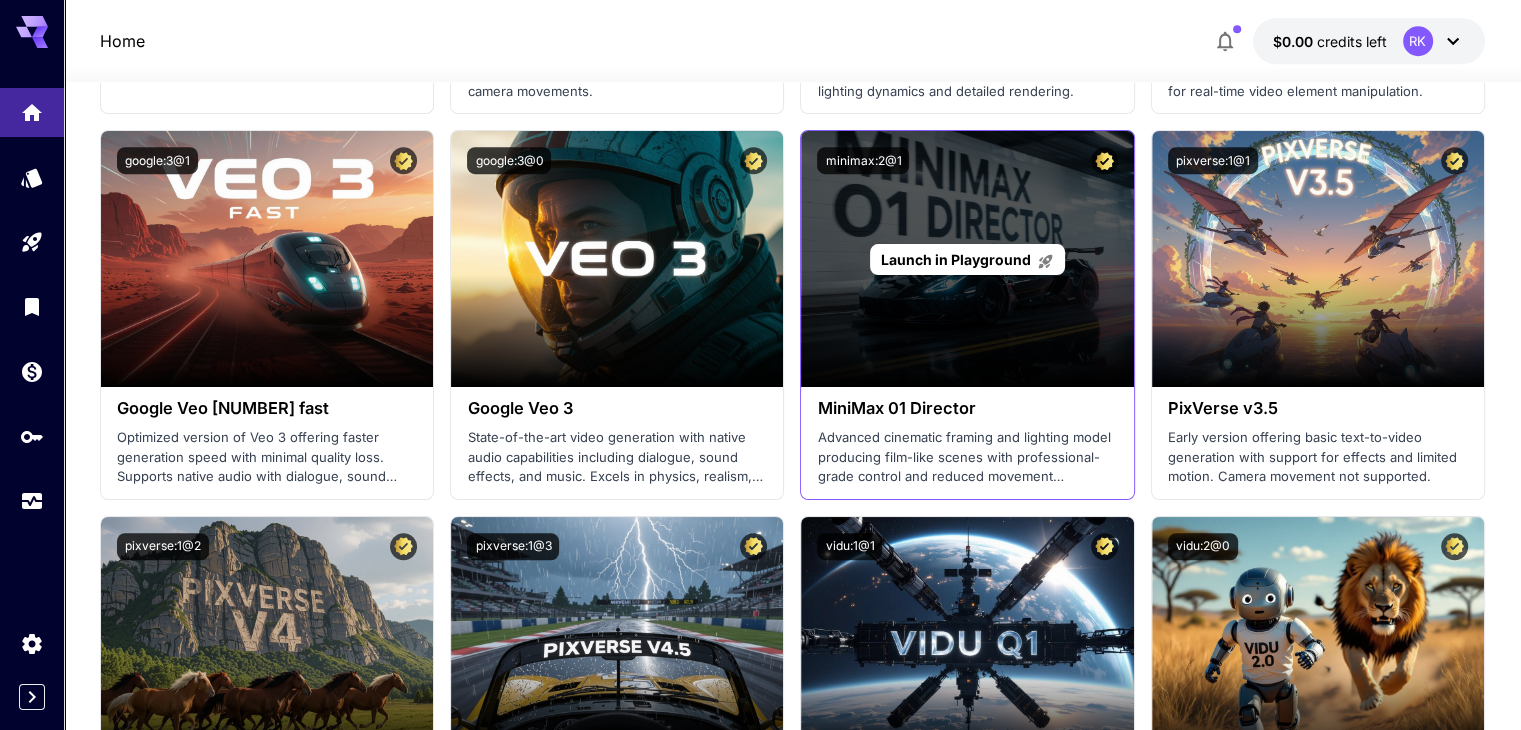 type 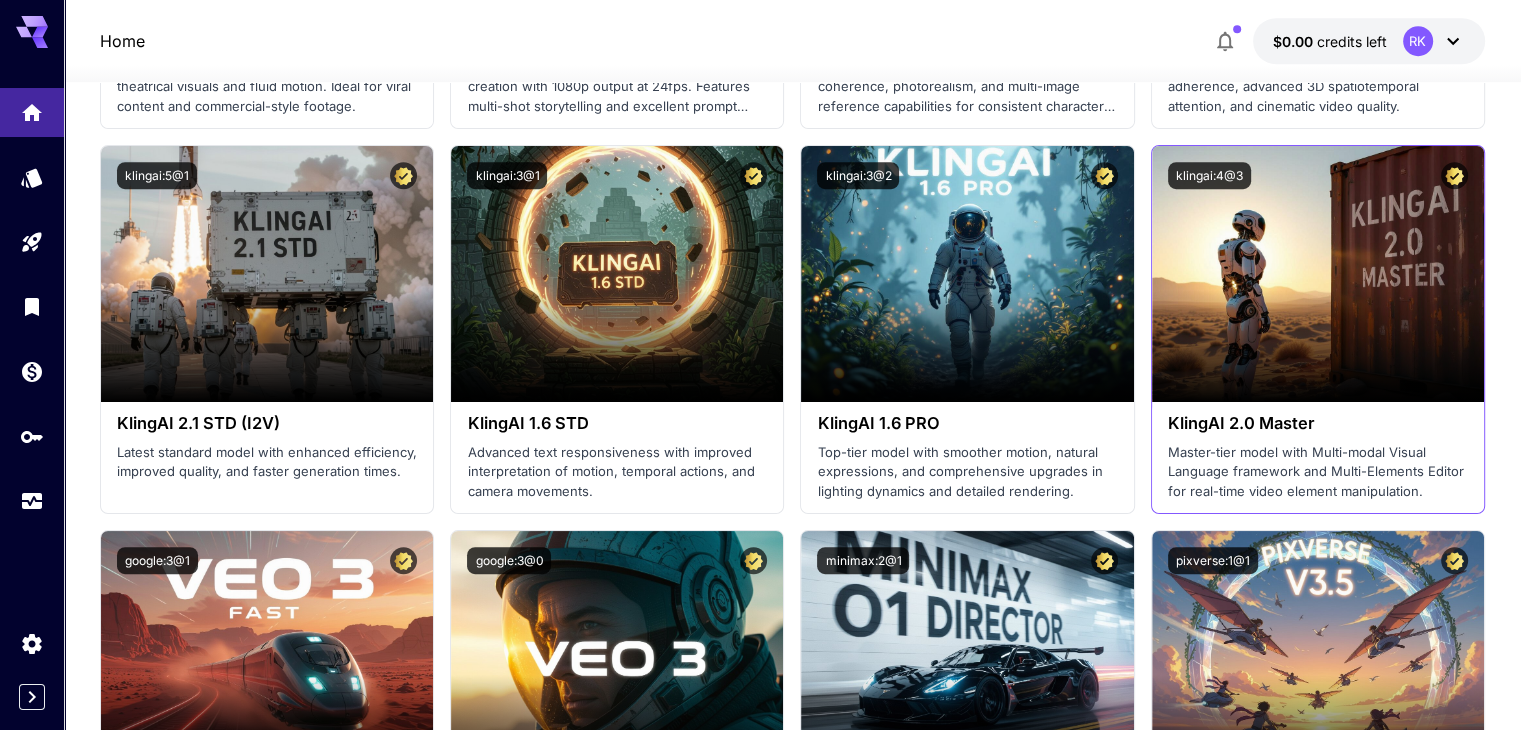 scroll, scrollTop: 1144, scrollLeft: 0, axis: vertical 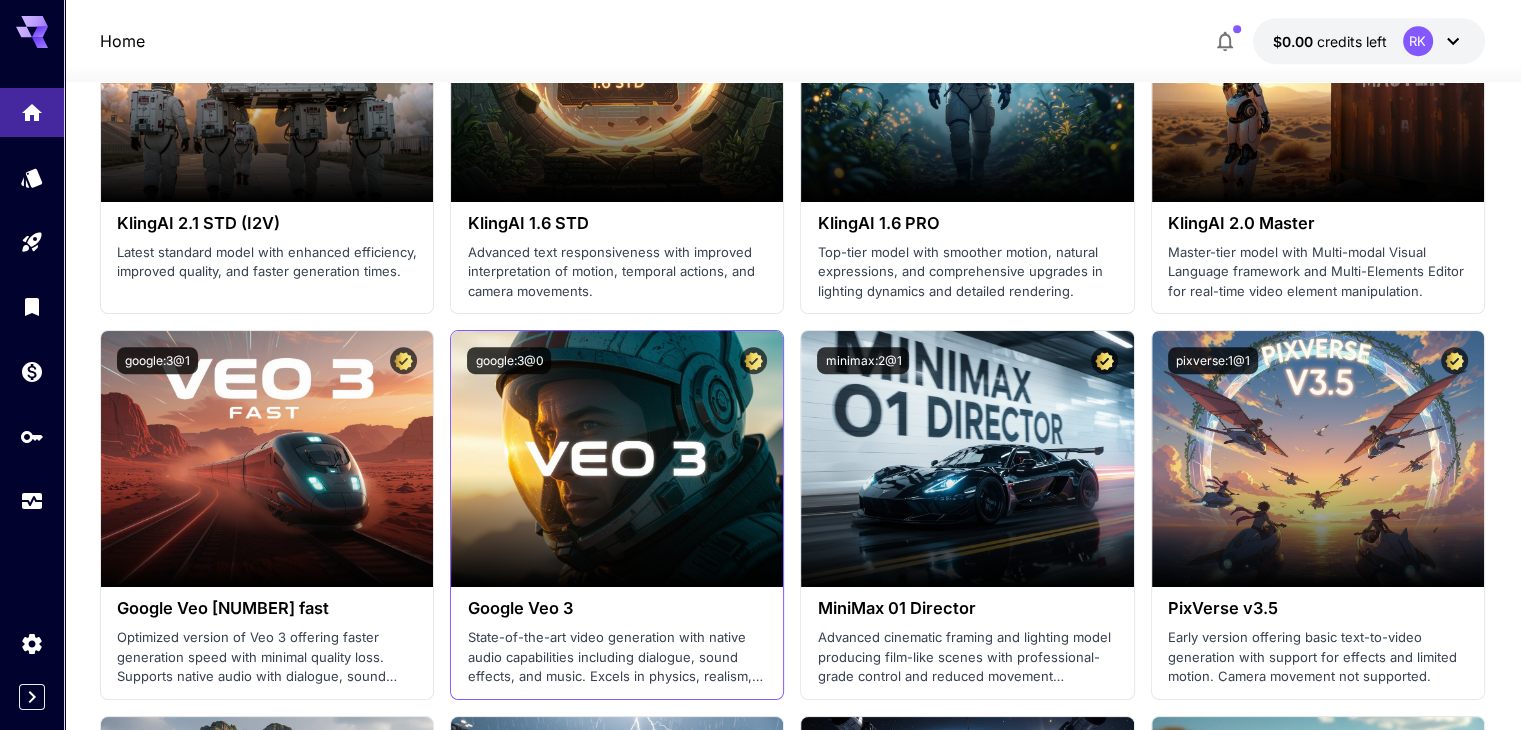 type 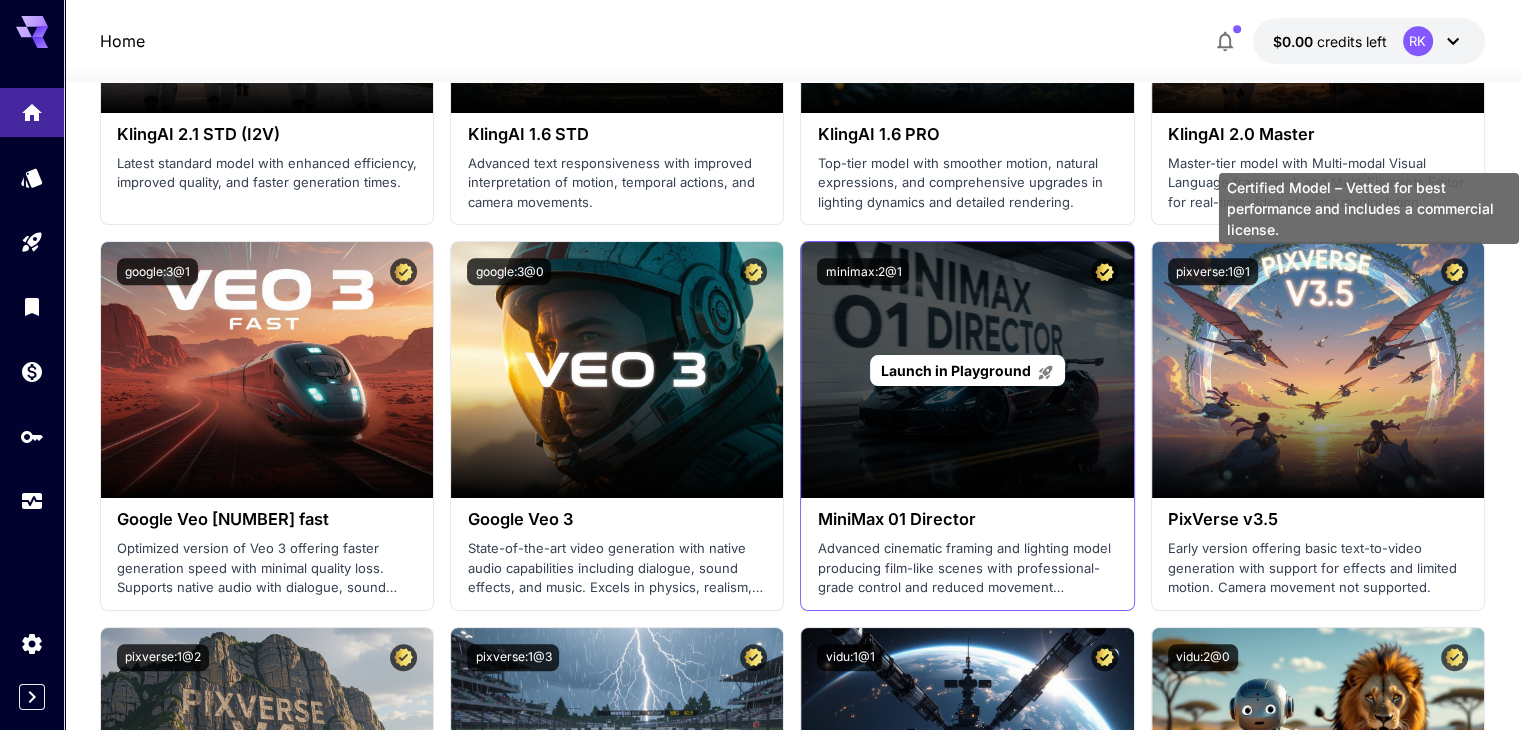 scroll, scrollTop: 1200, scrollLeft: 0, axis: vertical 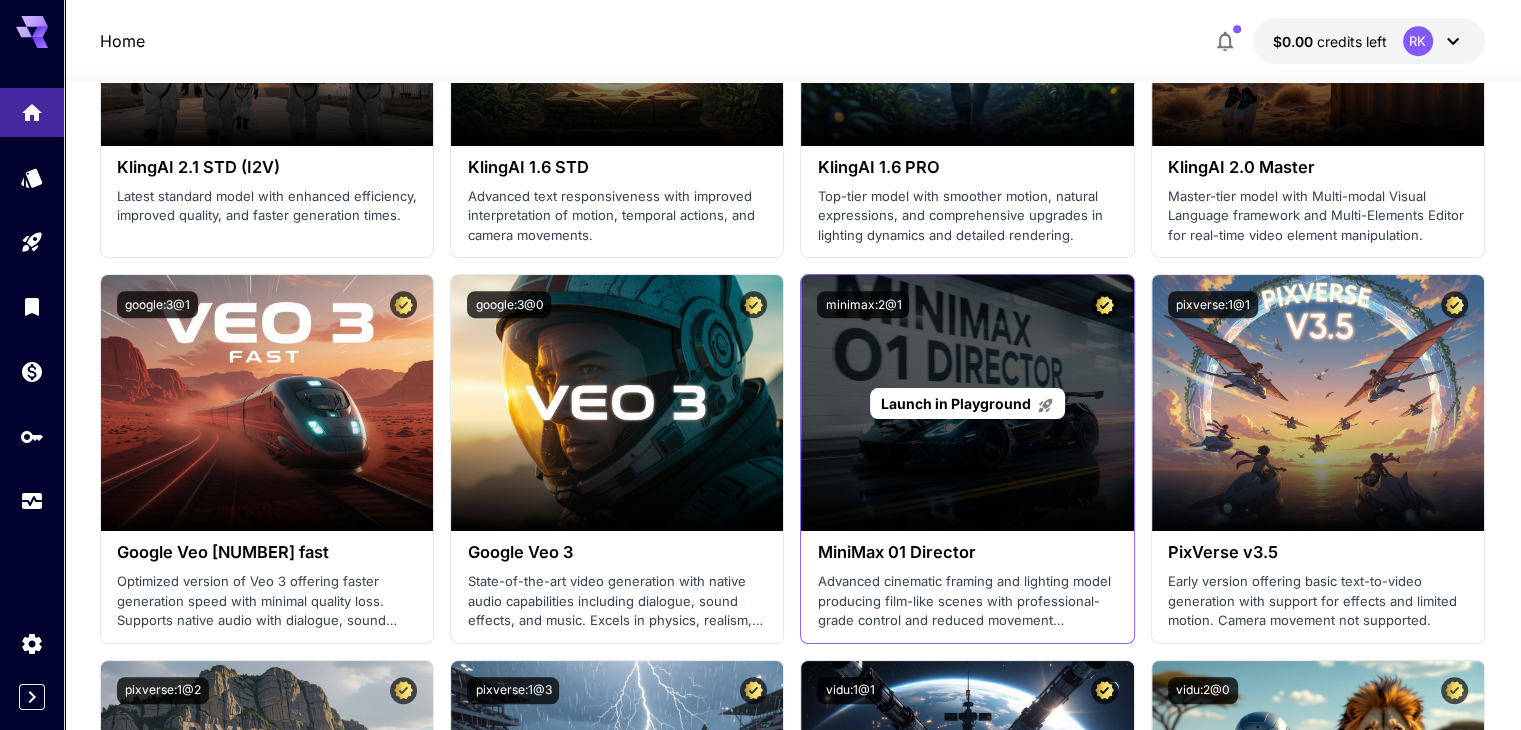 drag, startPoint x: 906, startPoint y: 303, endPoint x: 883, endPoint y: 373, distance: 73.68175 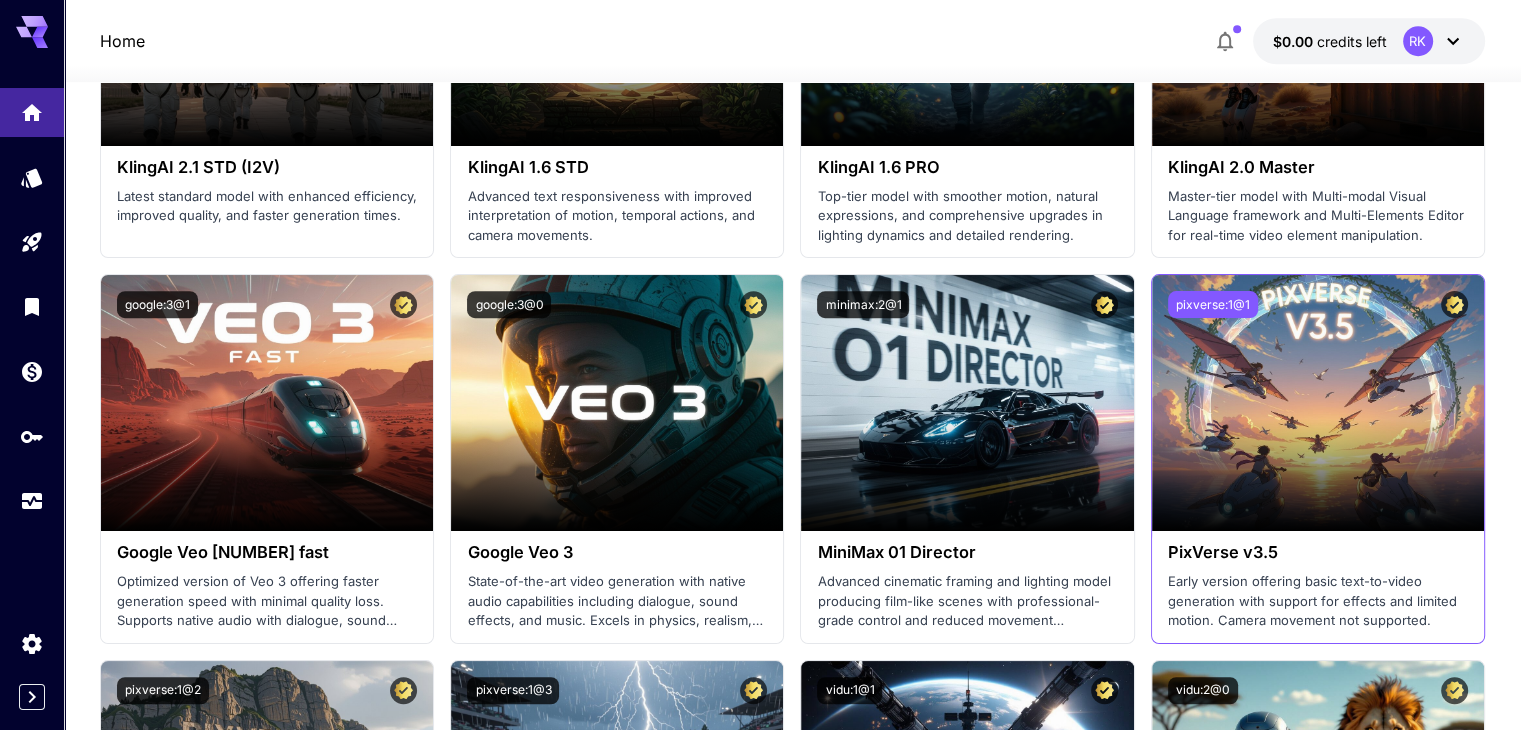 click on "pixverse:1@1" at bounding box center [1213, 304] 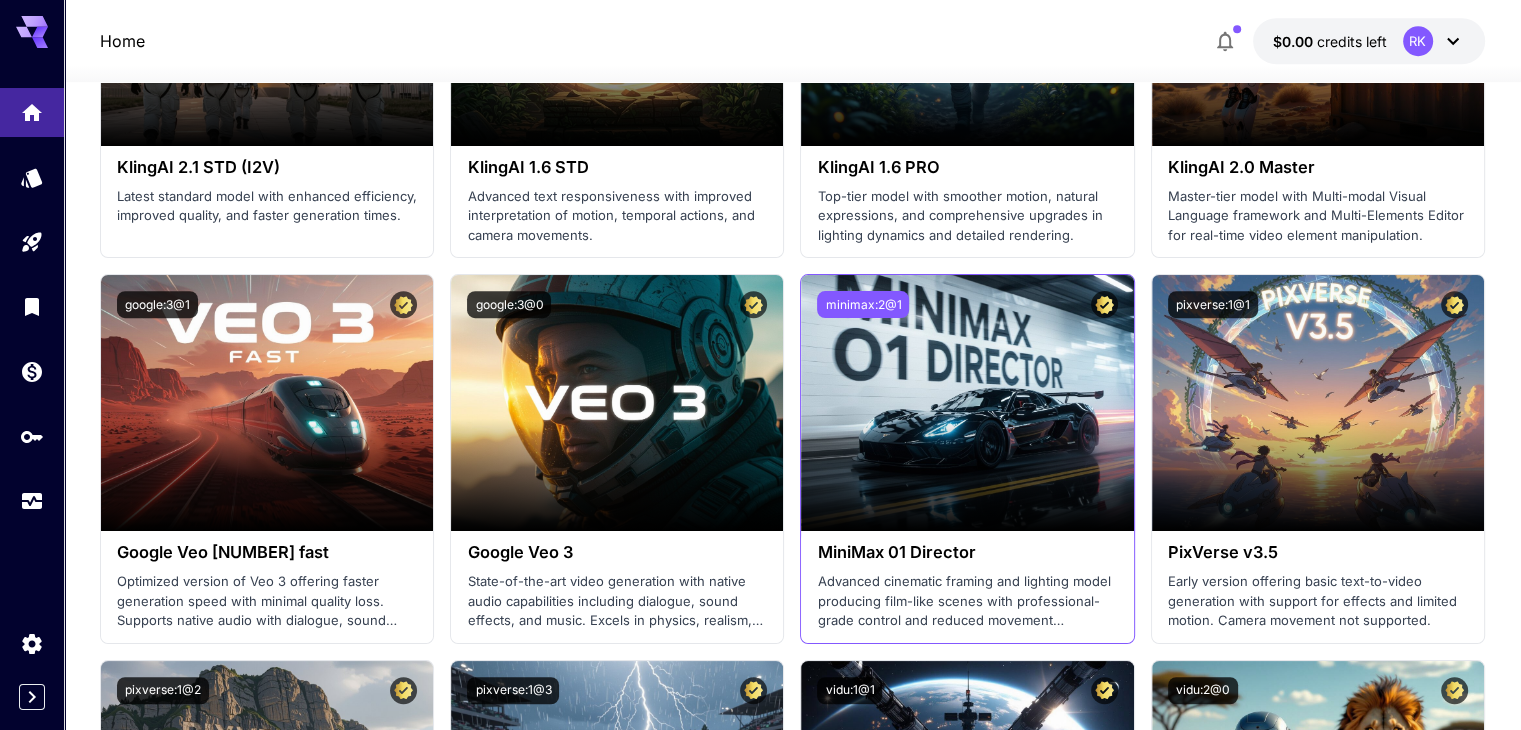 drag, startPoint x: 924, startPoint y: 302, endPoint x: 900, endPoint y: 308, distance: 24.738634 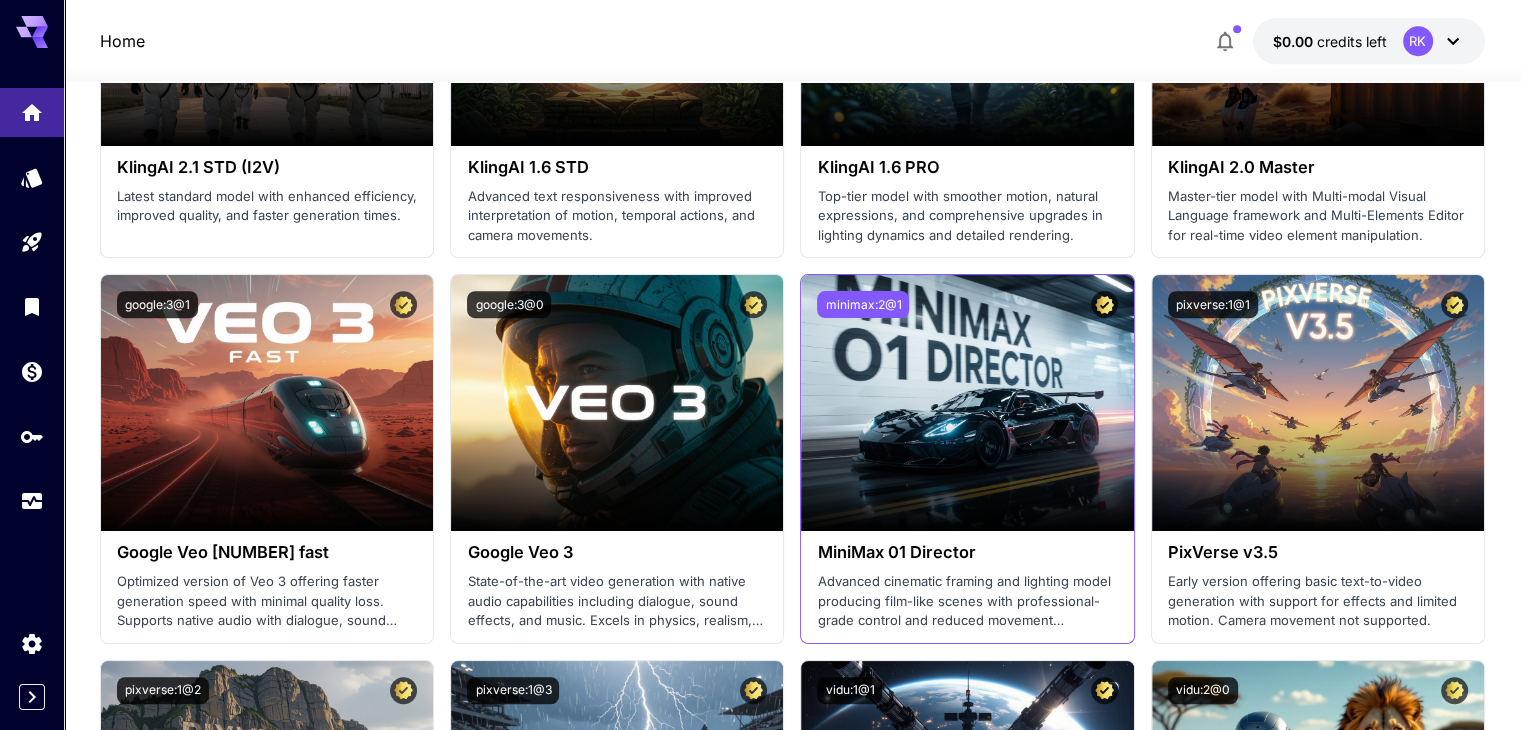 click on "minimax:2@1" at bounding box center [863, 304] 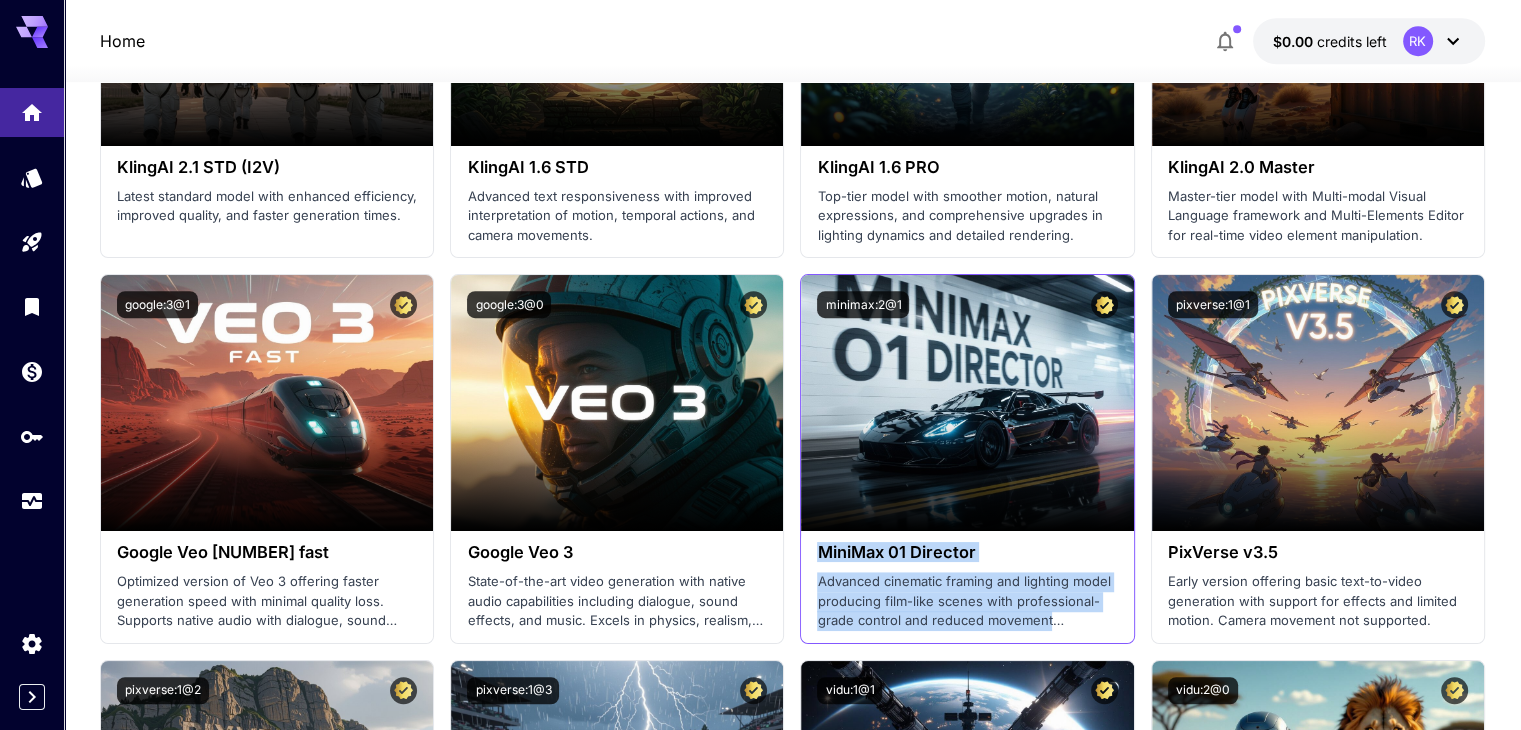 drag, startPoint x: 1068, startPoint y: 621, endPoint x: 819, endPoint y: 544, distance: 260.63385 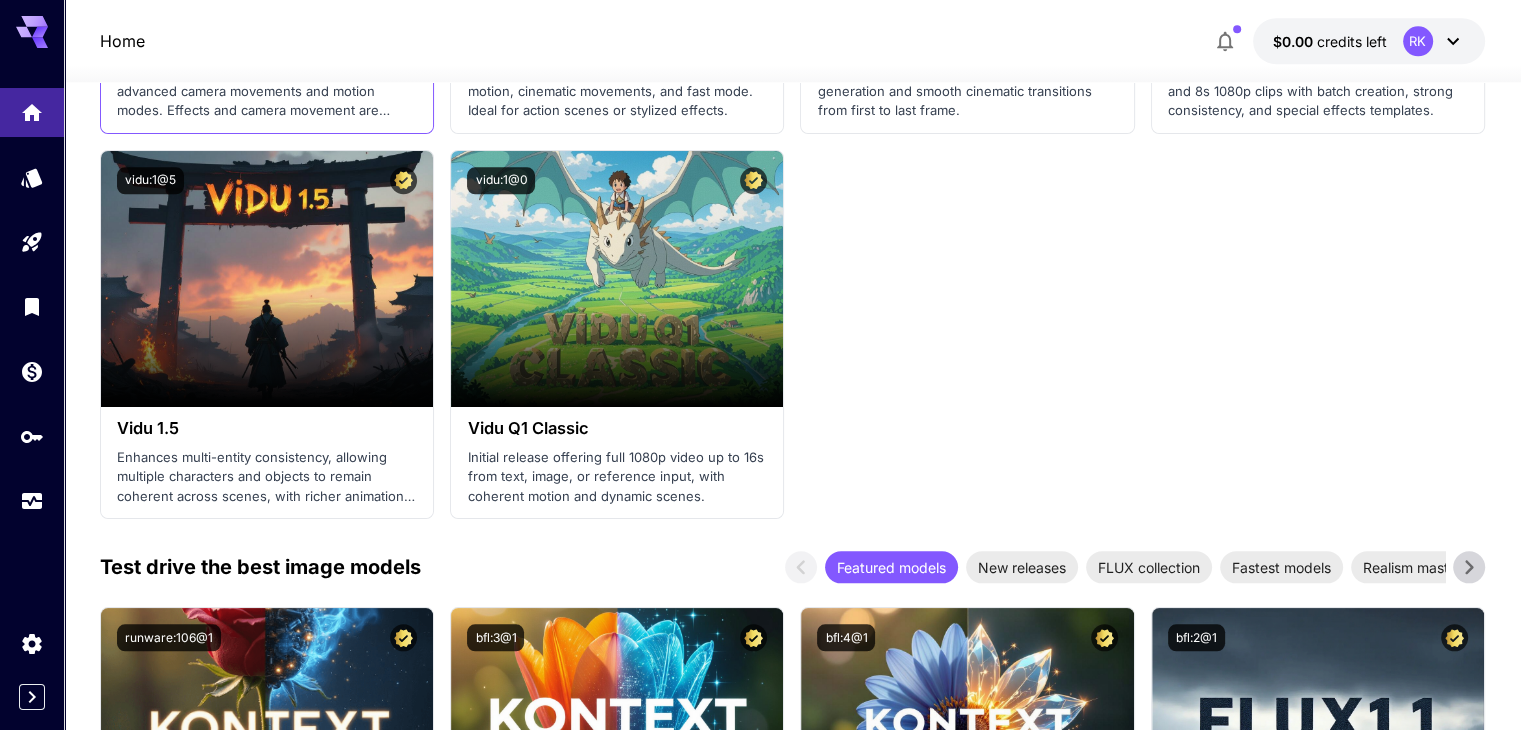scroll, scrollTop: 2100, scrollLeft: 0, axis: vertical 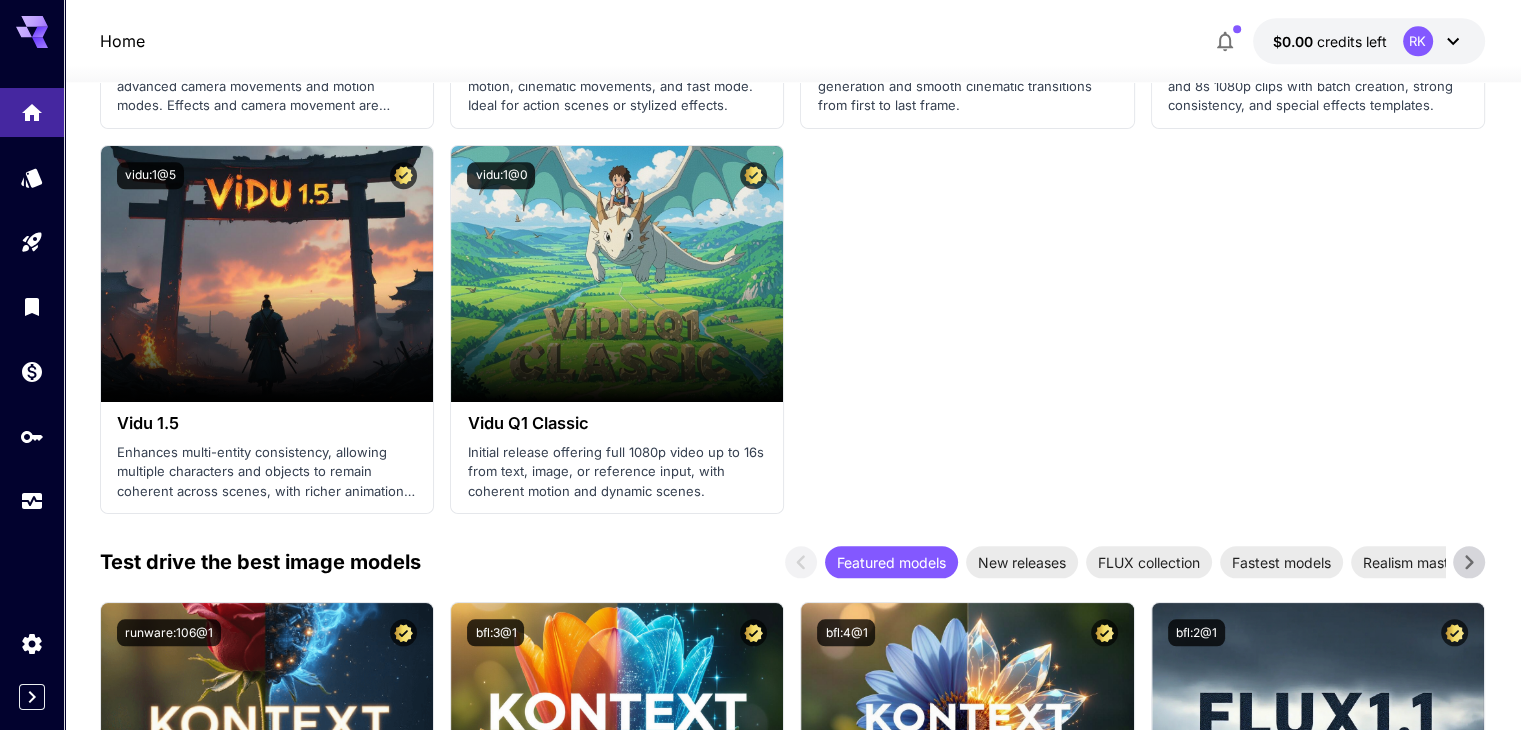click 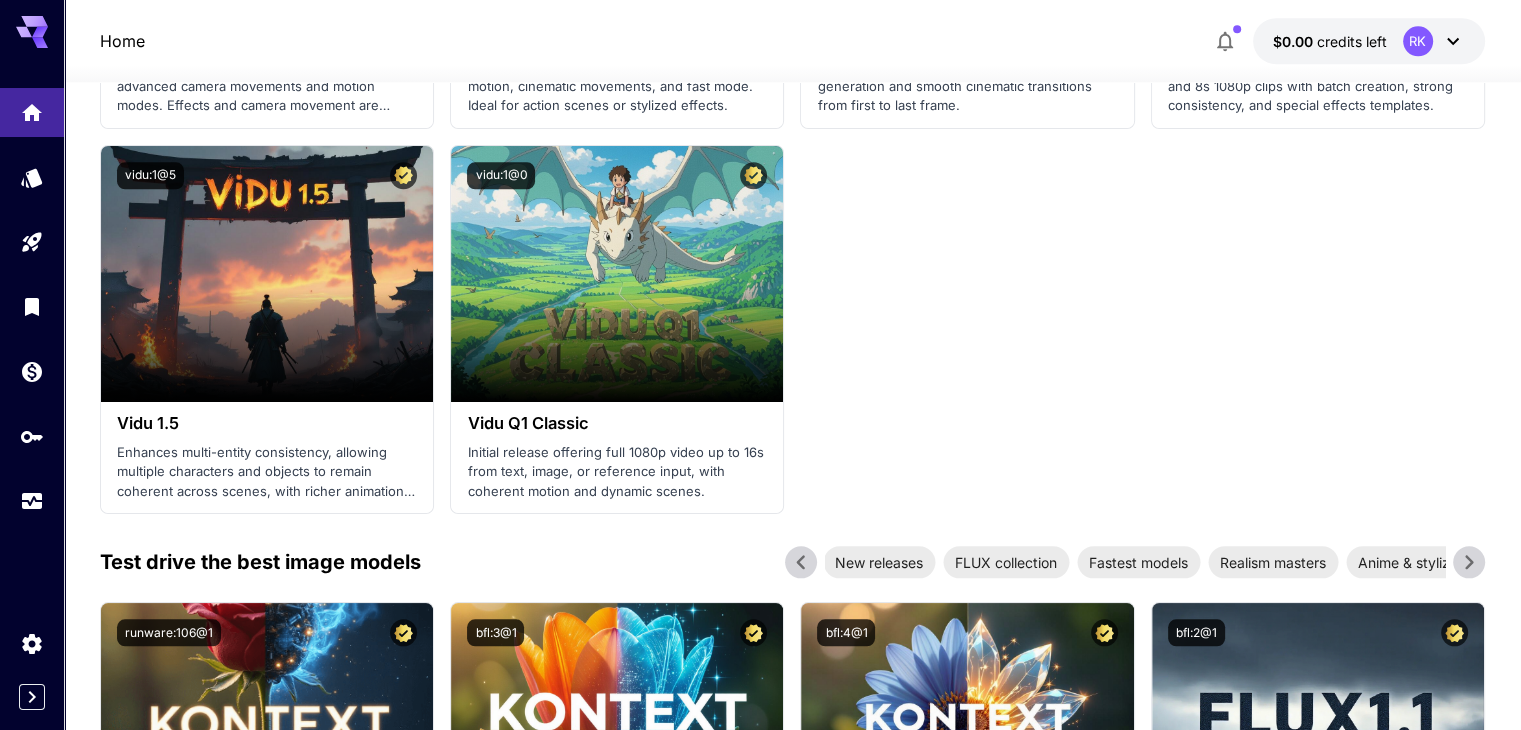 click 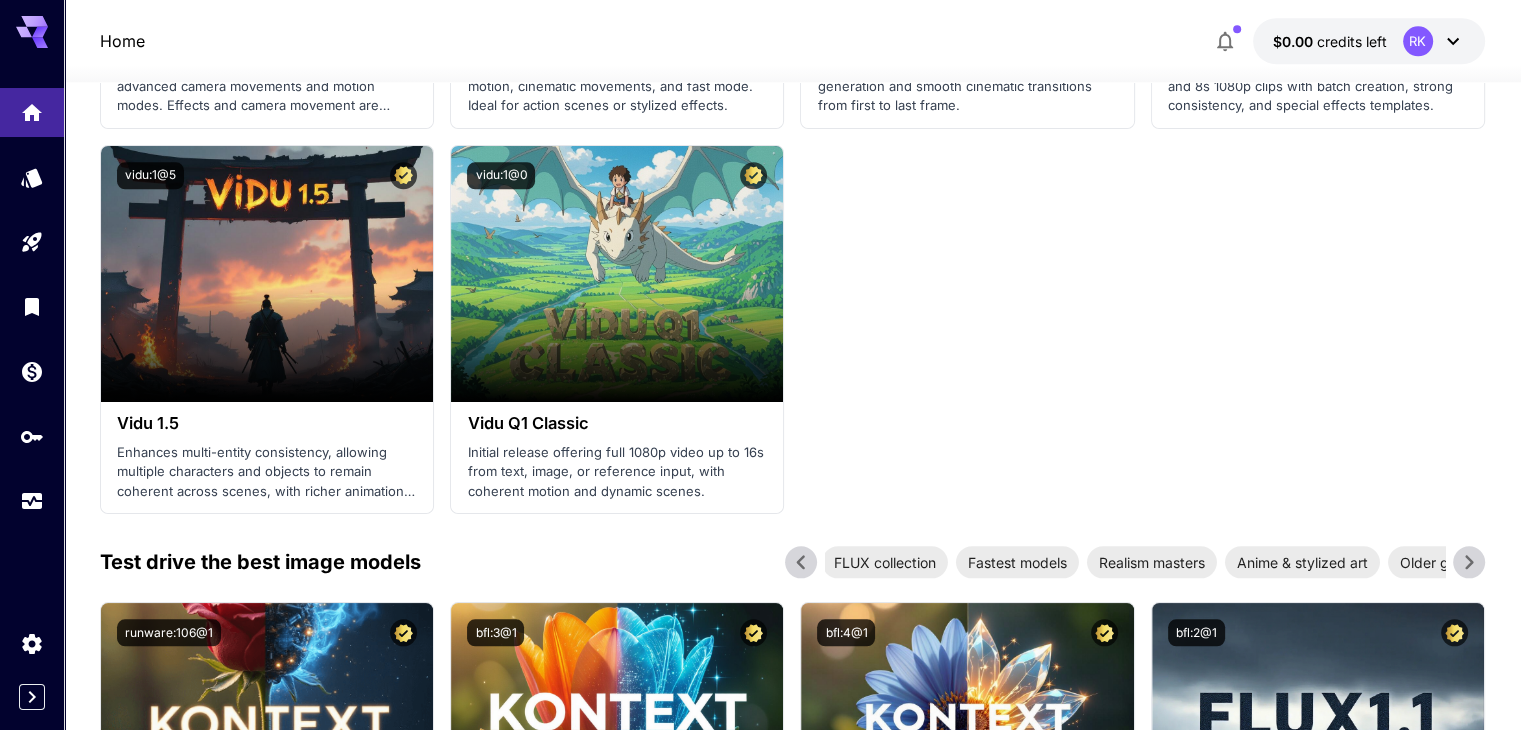 click 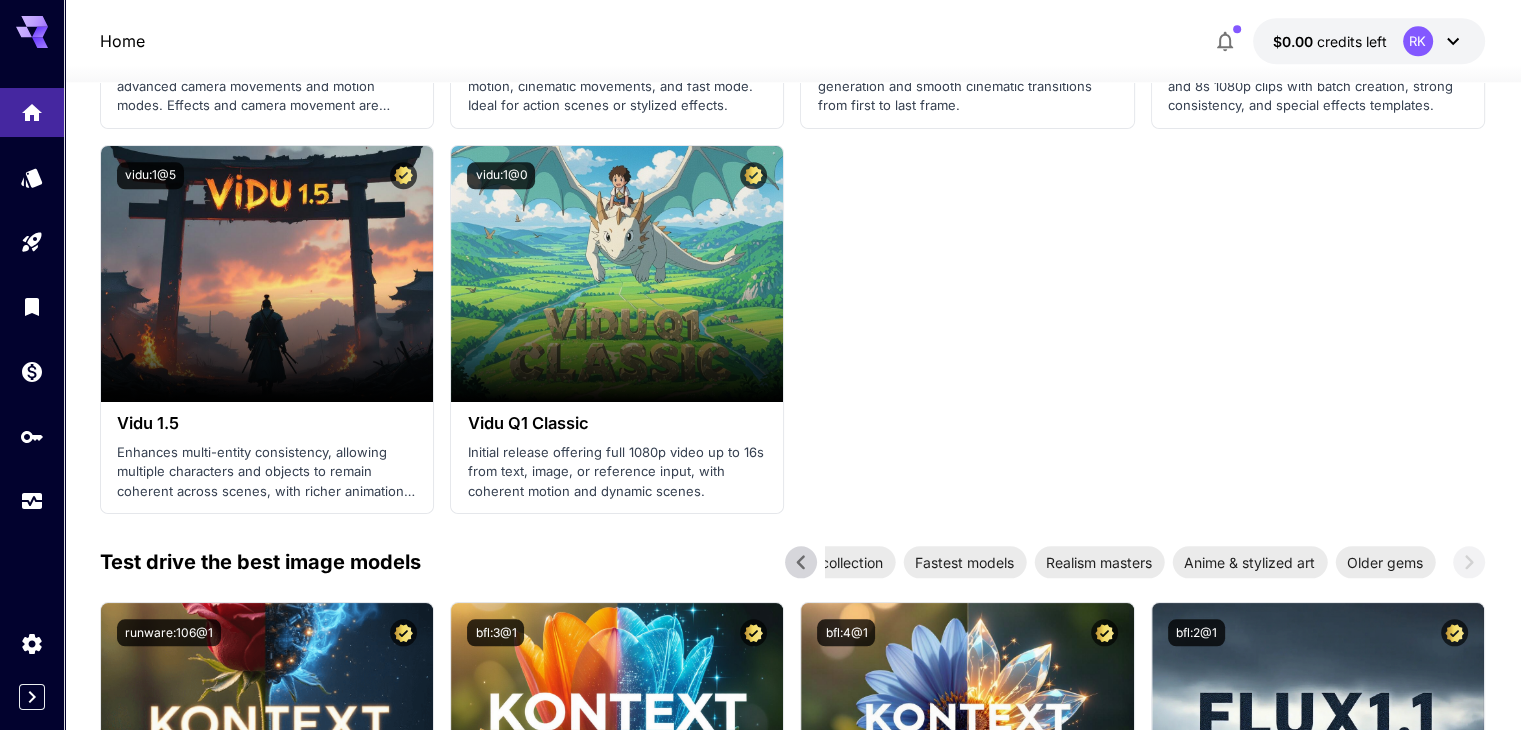 click 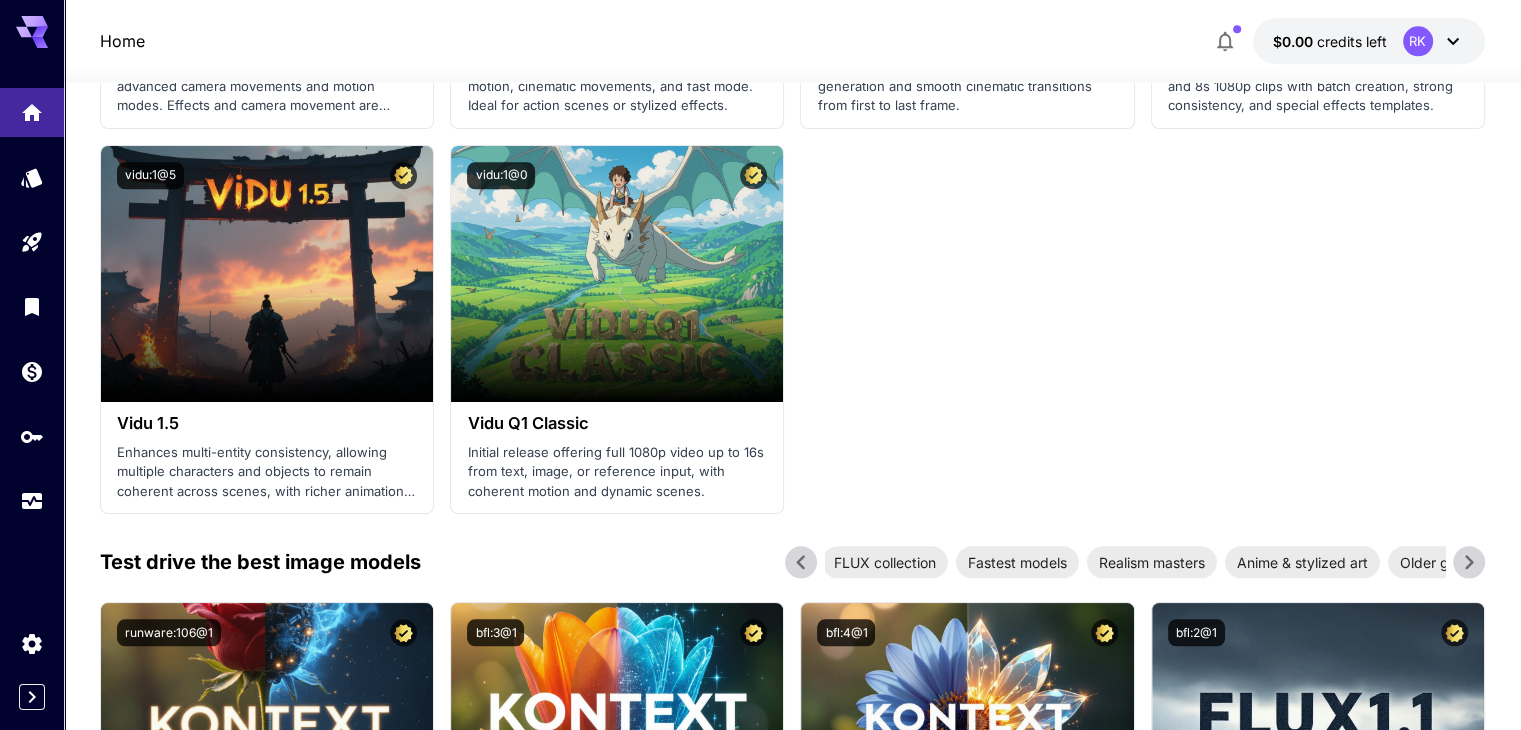 click 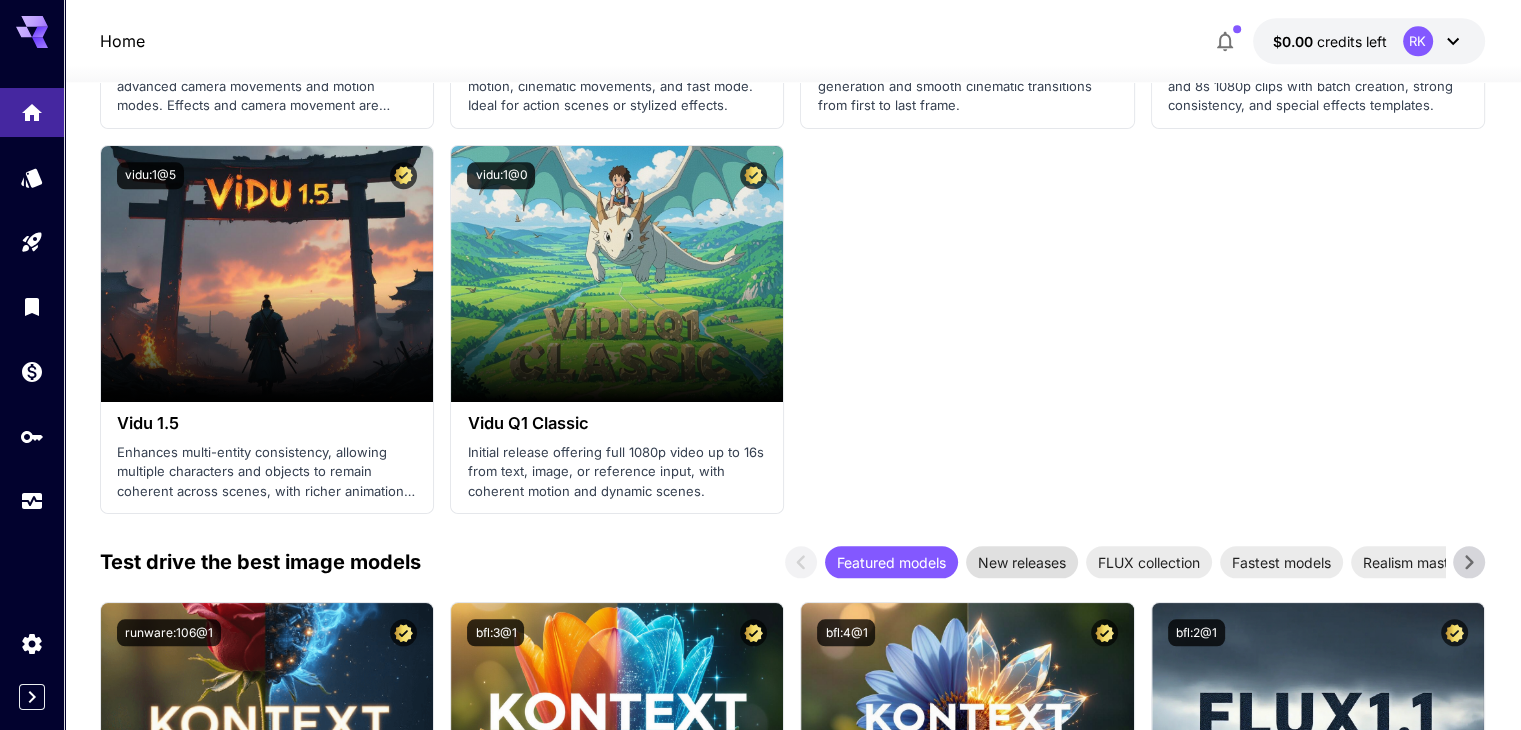 click on "New releases" at bounding box center (1022, 562) 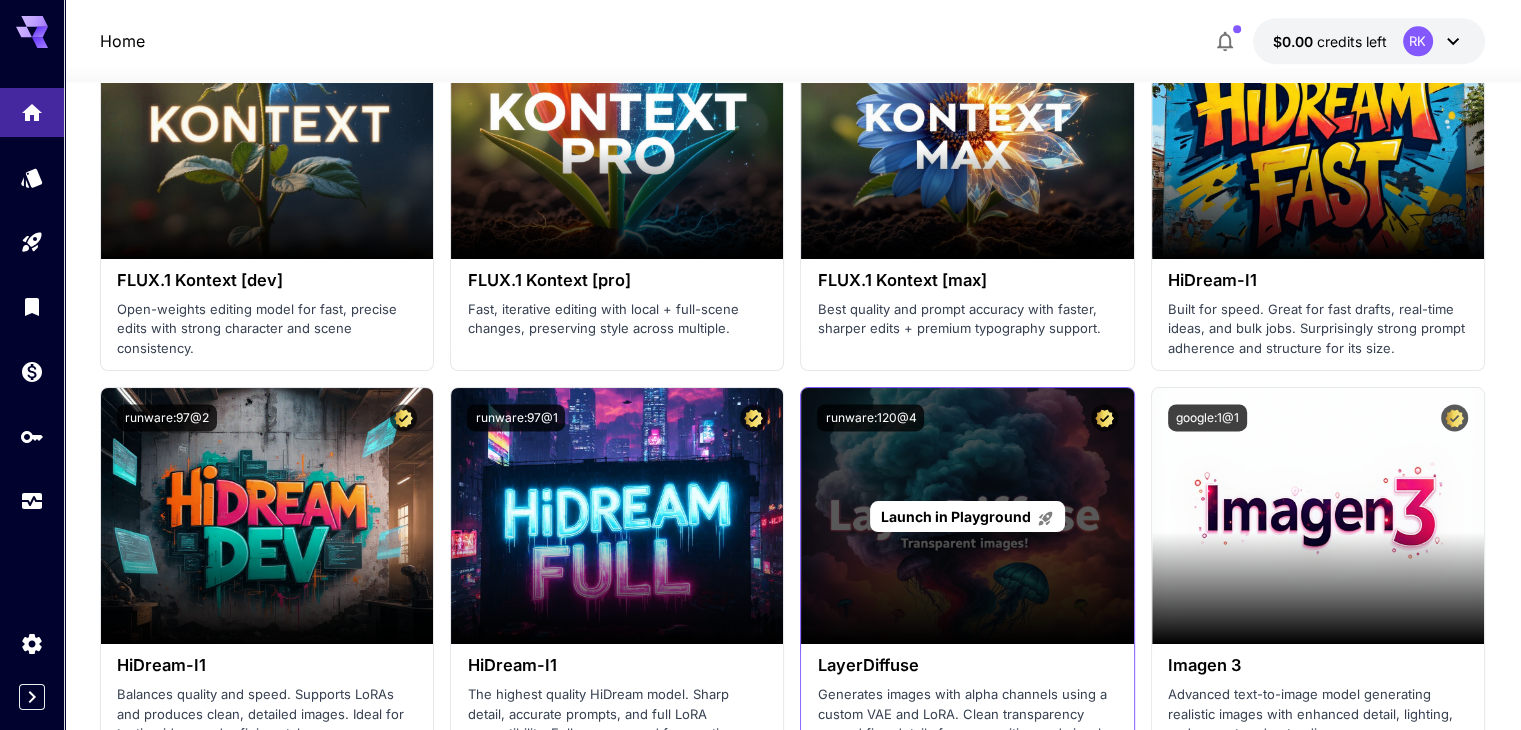 scroll, scrollTop: 2300, scrollLeft: 0, axis: vertical 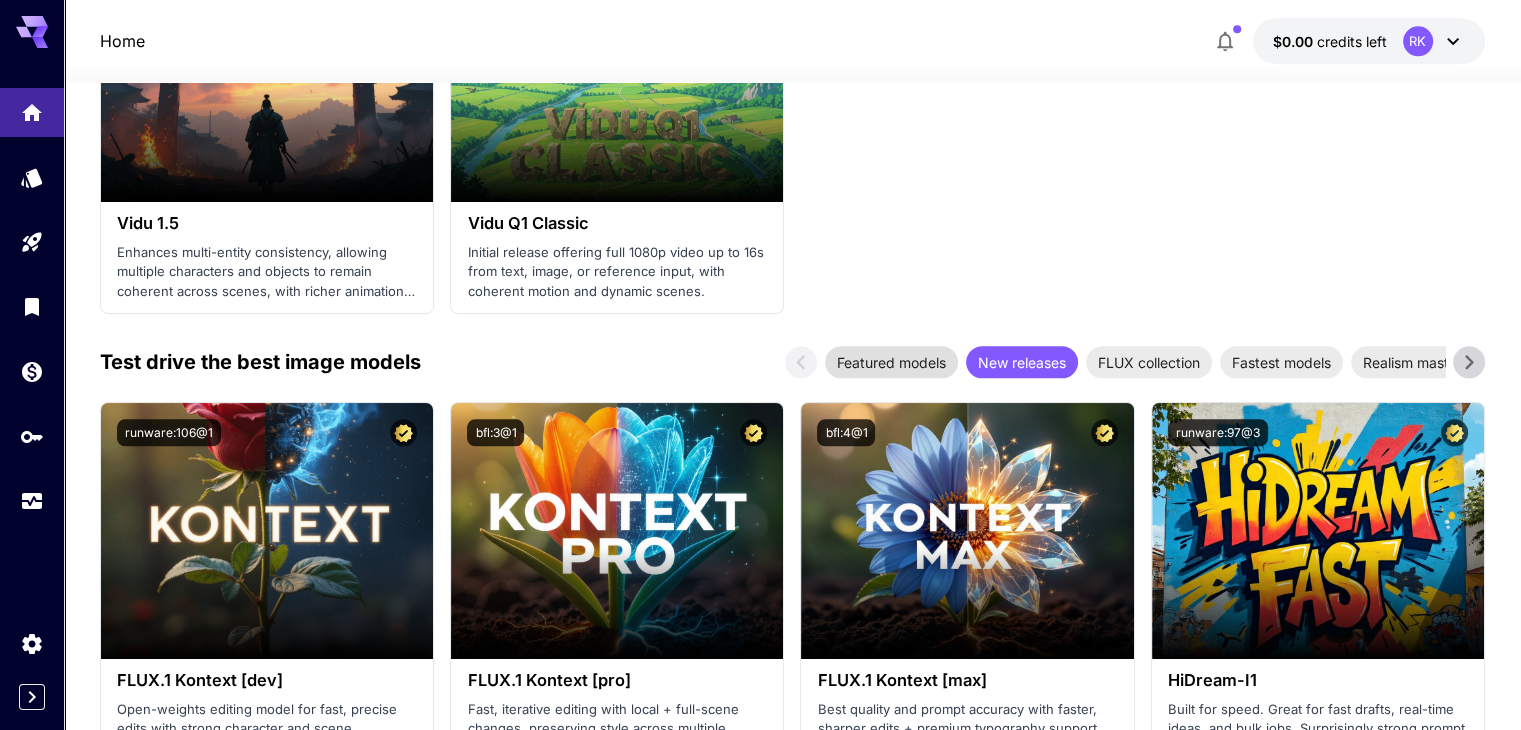 click on "Featured models" at bounding box center (891, 362) 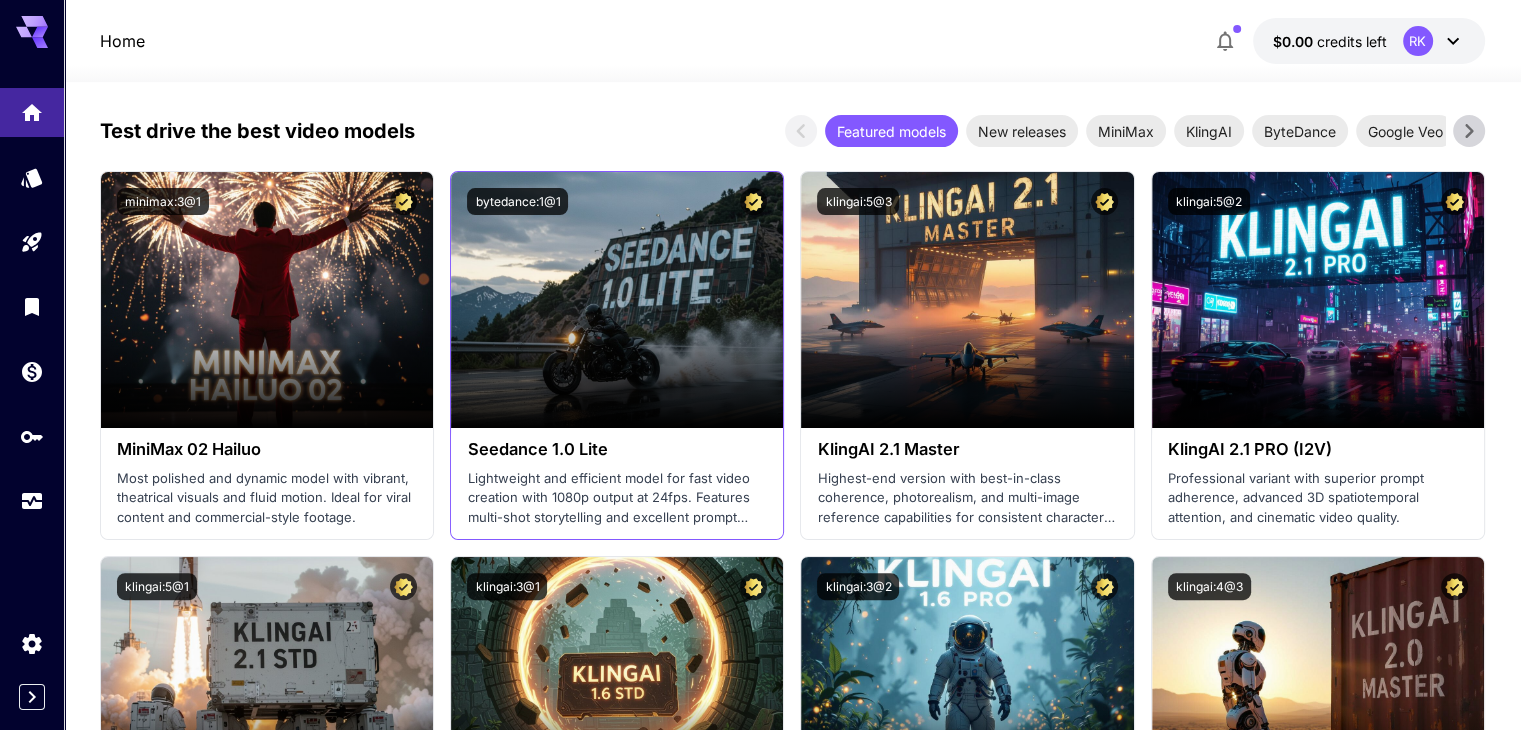 scroll, scrollTop: 500, scrollLeft: 0, axis: vertical 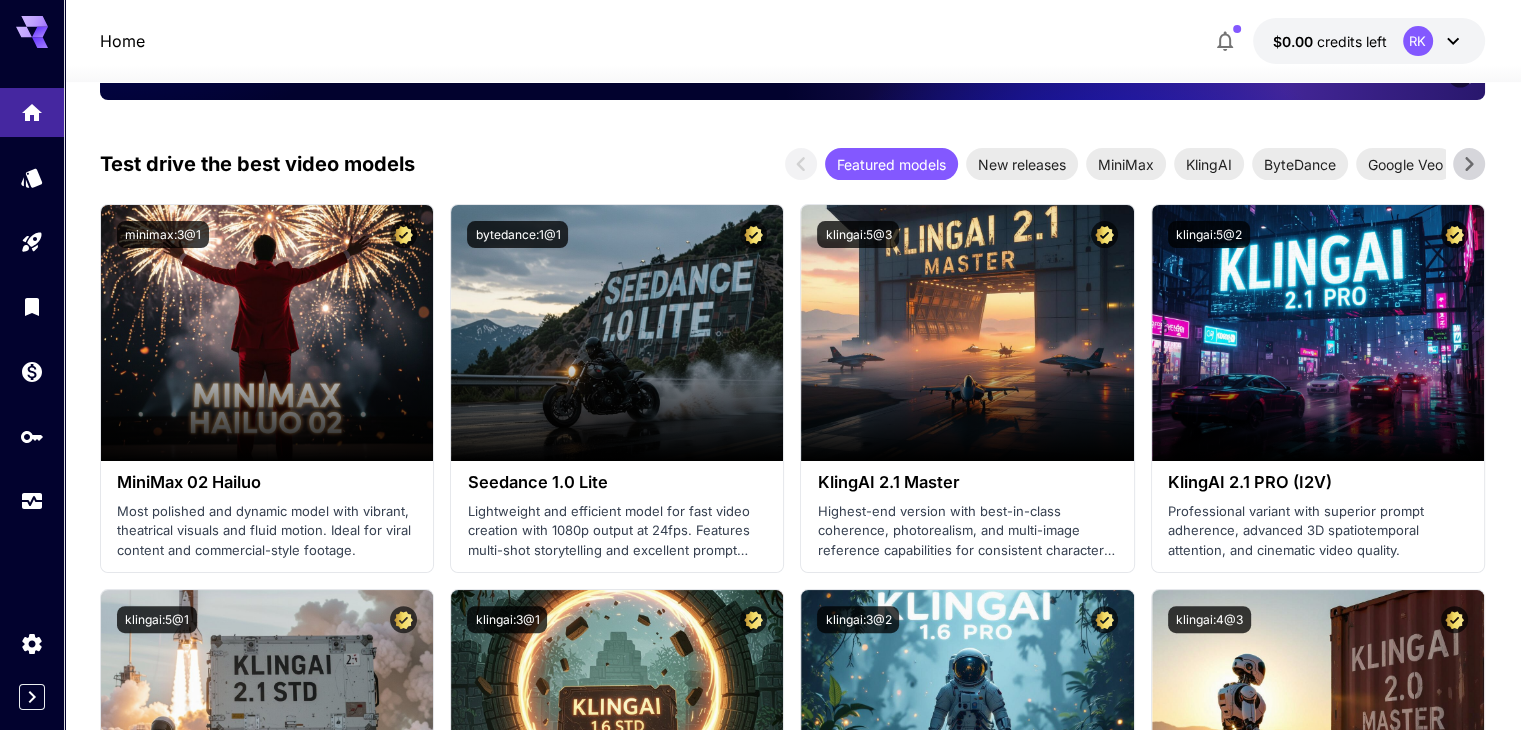 click on "[FIRST] your first image Try The Playground [NUMBER] Set up billing Add Payment Method [NUMBER] Create an API key Generate your api key [NUMBER] Integrate Runware Read the docs Welcome to Runware! Check out your usage stats and API key performance at a glance. Explore featured models, dive into workflow examples, review platform updates, or get help when you need it. NEW Now supporting video! Run the best video models, at much lower cost. Save up to $[NUMBER] for every [NUMBER] Vidu assets. [NUMBER] Test drive the best video models Featured models New releases MiniMax KlingAI ByteDance Google Veo PixVerse Vidu Launch in Playground minimax:[NUMBER]@[NUMBER]                             MiniMax [NUMBER] Hailuo Most polished and dynamic model with vibrant, theatrical visuals and fluid motion. Ideal for viral content and commercial-style footage. Launch in Playground bytedance:[NUMBER]@[NUMBER]                             Seedance [NUMBER] Lite Launch in Playground klingai:[NUMBER]@[NUMBER]                             KlingAI [NUMBER] Master Launch in Playground klingai:[NUMBER]@[NUMBER]" at bounding box center [792, 2130] 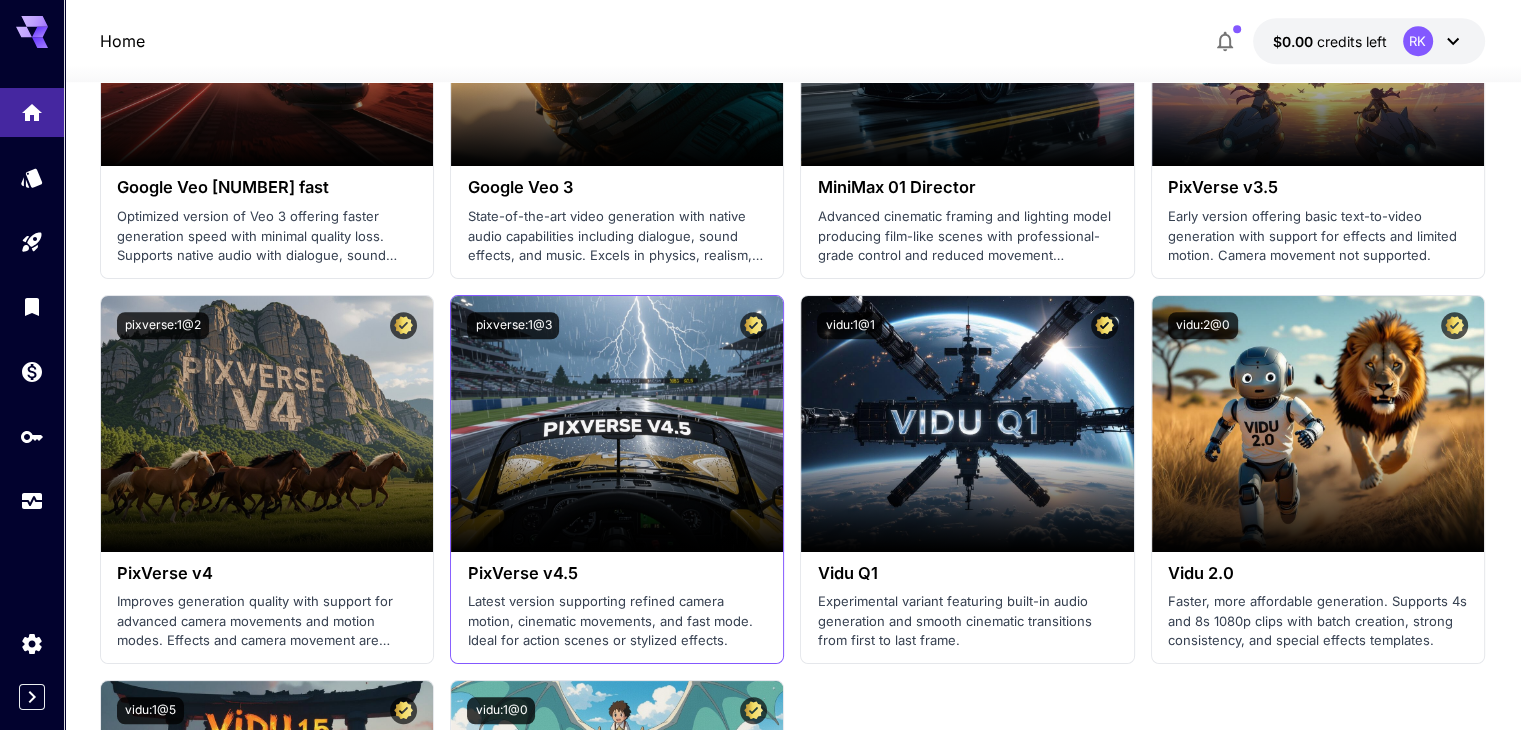 scroll, scrollTop: 1600, scrollLeft: 0, axis: vertical 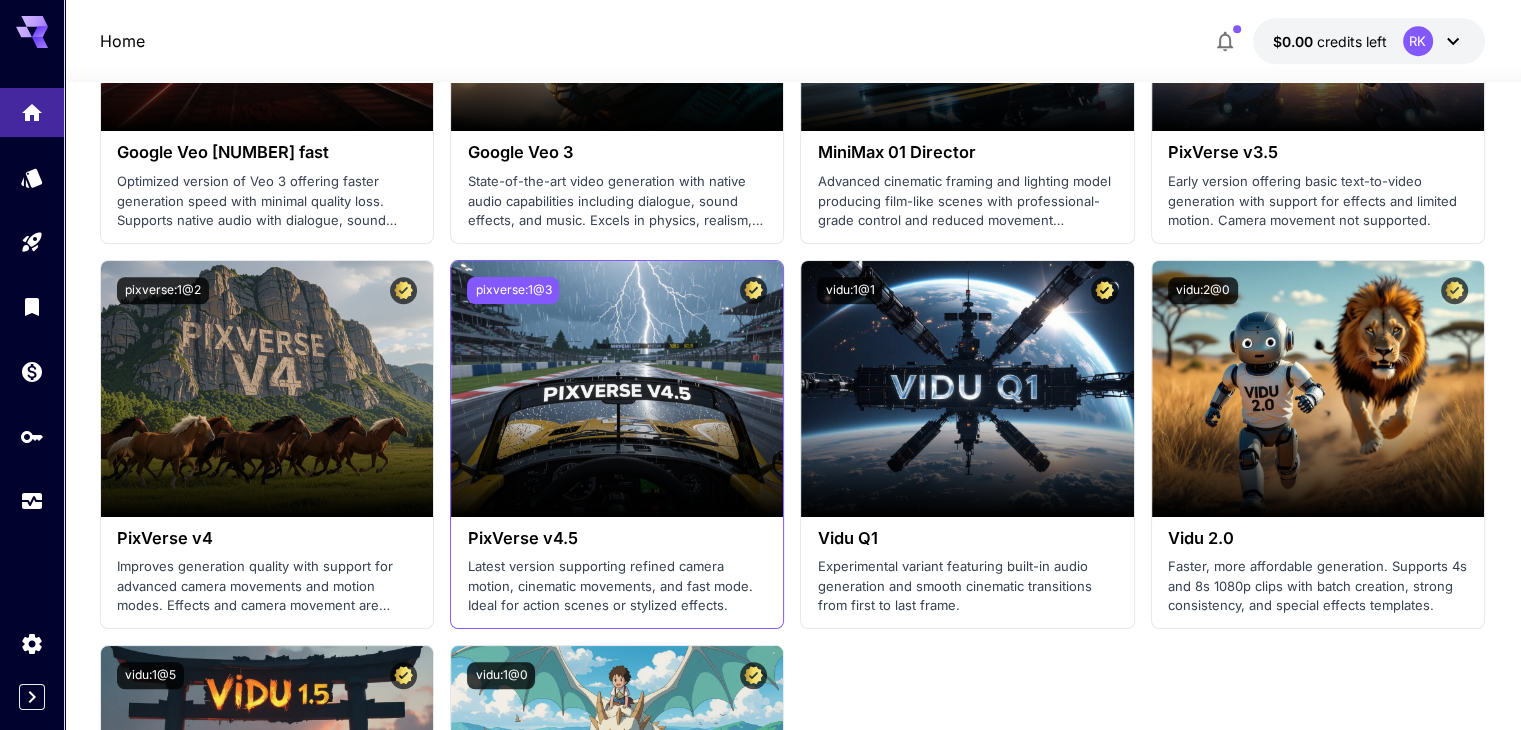 drag, startPoint x: 554, startPoint y: 285, endPoint x: 489, endPoint y: 287, distance: 65.03076 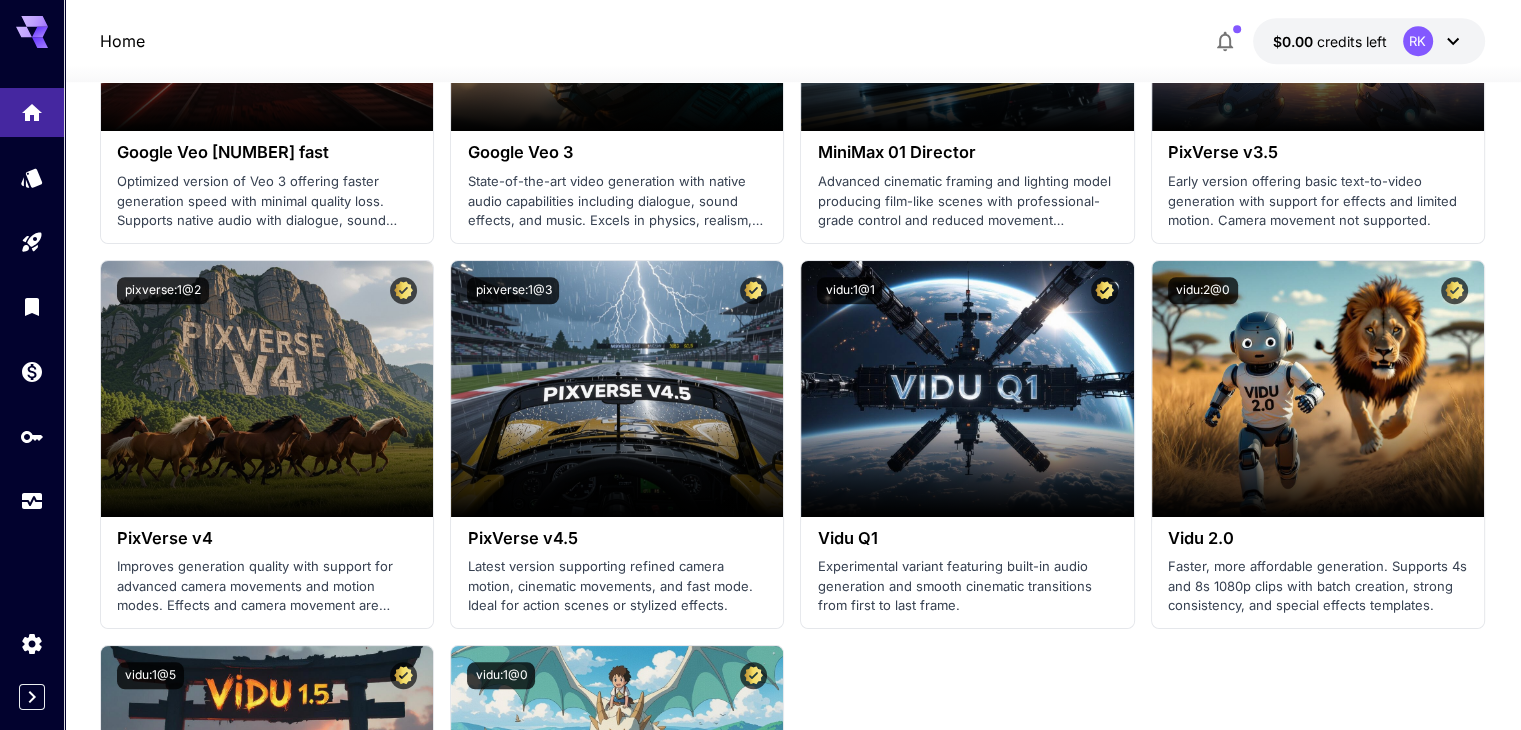 type 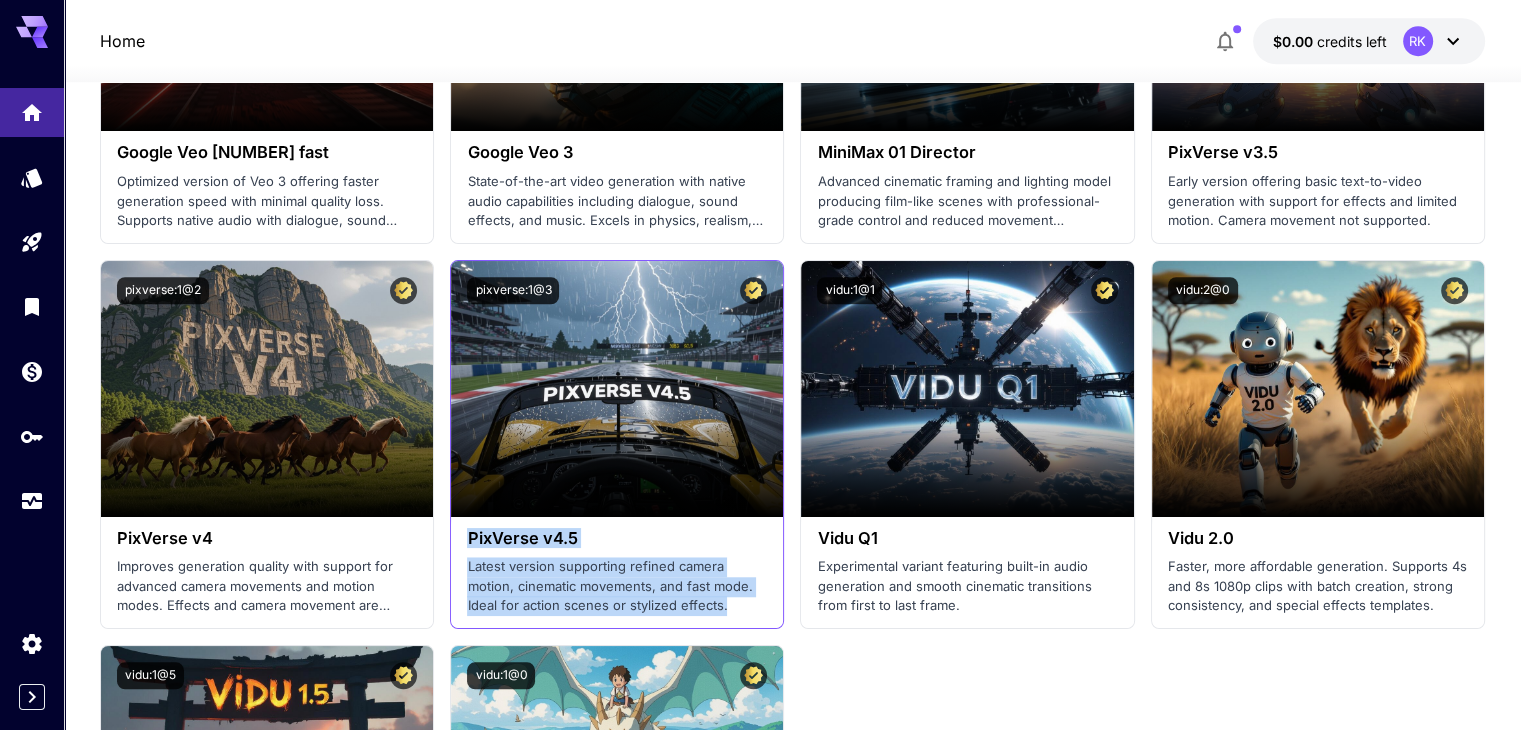 drag, startPoint x: 730, startPoint y: 605, endPoint x: 465, endPoint y: 533, distance: 274.607 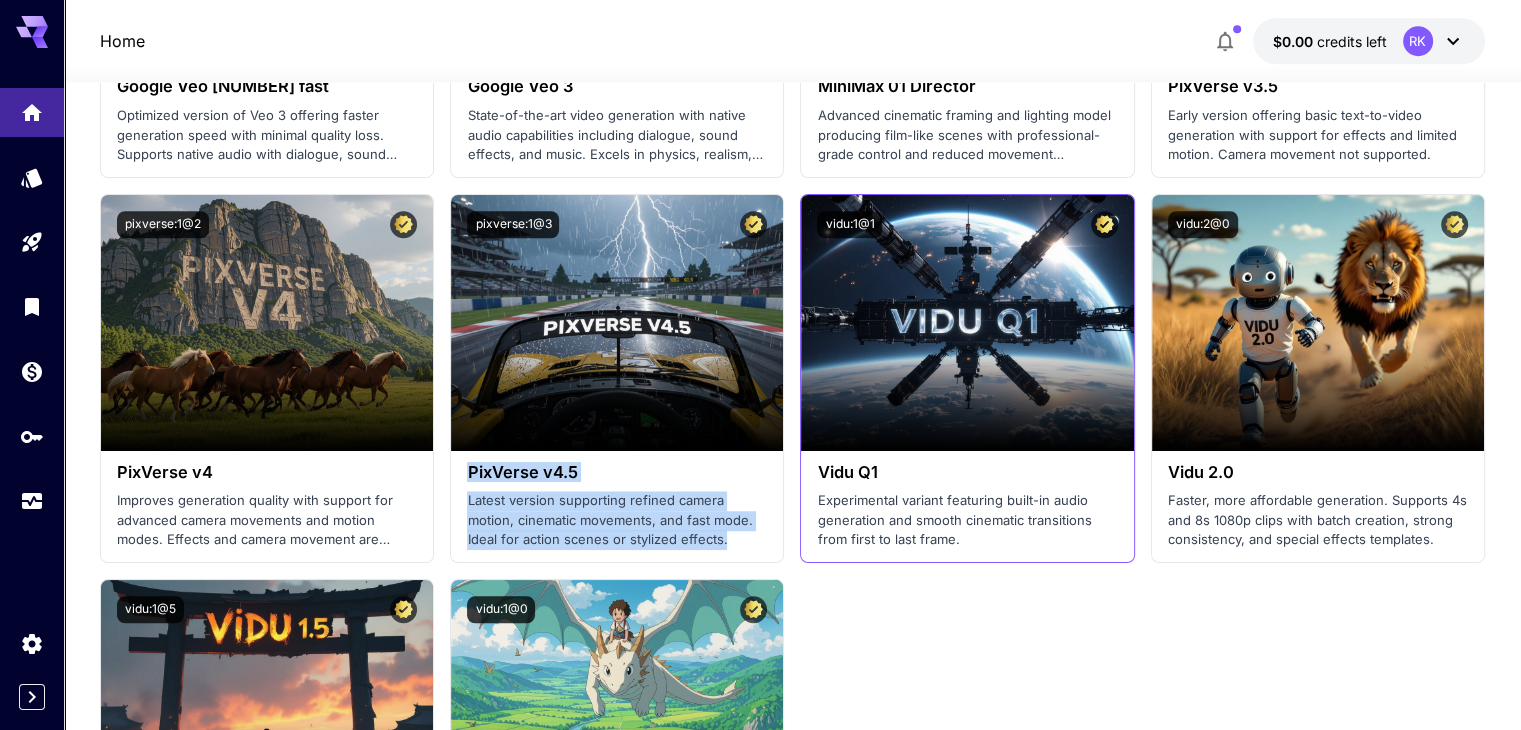 scroll, scrollTop: 1700, scrollLeft: 0, axis: vertical 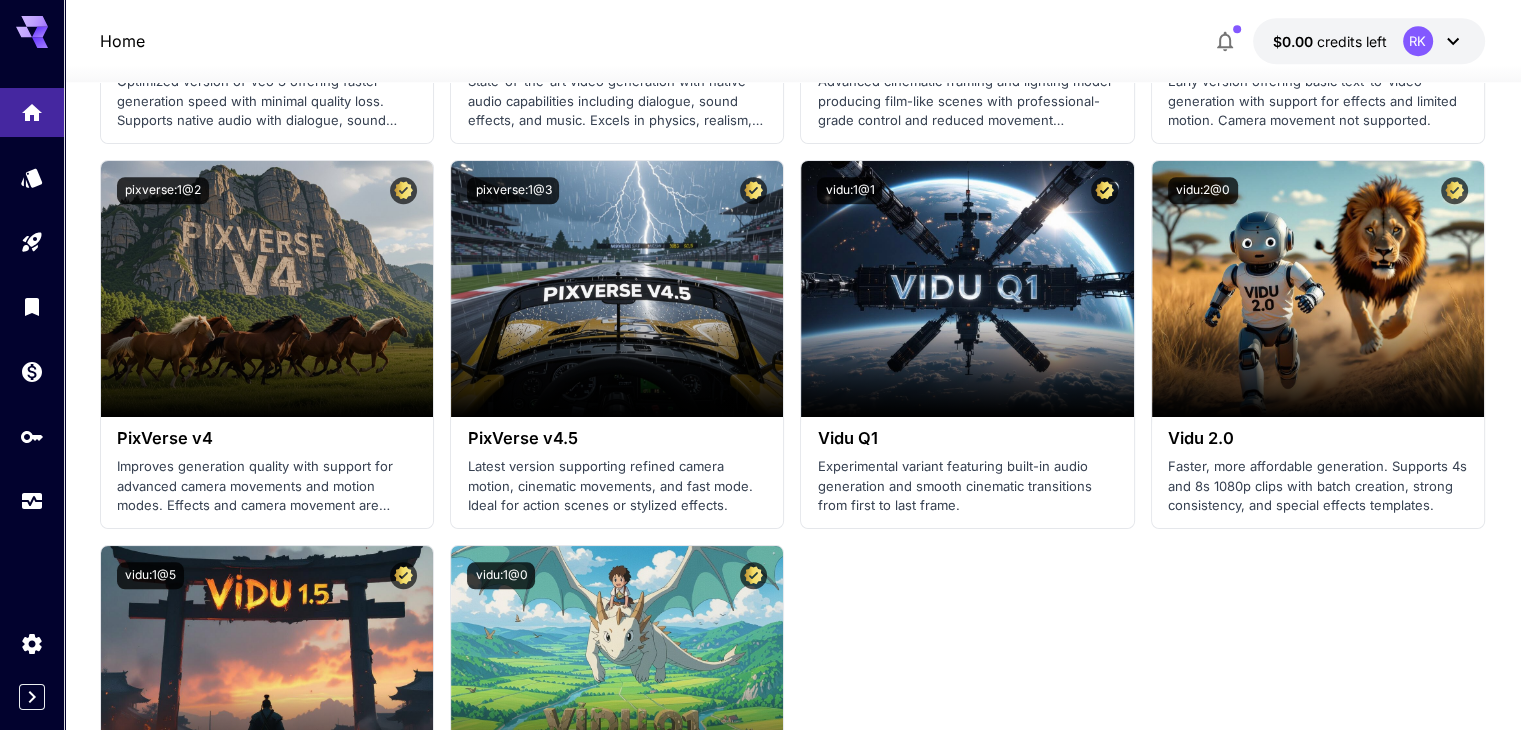 click on "Launch in Playground minimax:[NUMBER]@[NUMBER]                             MiniMax [NUMBER] Hailuo Most polished and dynamic model with vibrant, theatrical visuals and fluid motion. Ideal for viral content and commercial-style footage. Launch in Playground bytedance:[NUMBER]@[NUMBER]                             Seedance [NUMBER] Lite Lightweight and efficient model for fast video creation with [NUMBER]p output at [NUMBER]fps. Features multi-shot storytelling and excellent prompt adherence. Launch in Playground klingai:[NUMBER]@[NUMBER]                             KlingAI [NUMBER] Master Highest-end version with best-in-class coherence, photorealism, and multi-image reference capabilities for consistent character representation. Launch in Playground klingai:[NUMBER]@[NUMBER]                             KlingAI [NUMBER] PRO (I2V) Professional variant with superior prompt adherence, advanced [NUMBER]D spatiotemporal attention, and cinematic video quality. Launch in Playground klingai:[NUMBER]@[NUMBER]                             KlingAI [NUMBER] STD (I2V) Launch in Playground klingai:[NUMBER]@[NUMBER]" at bounding box center (792, -41) 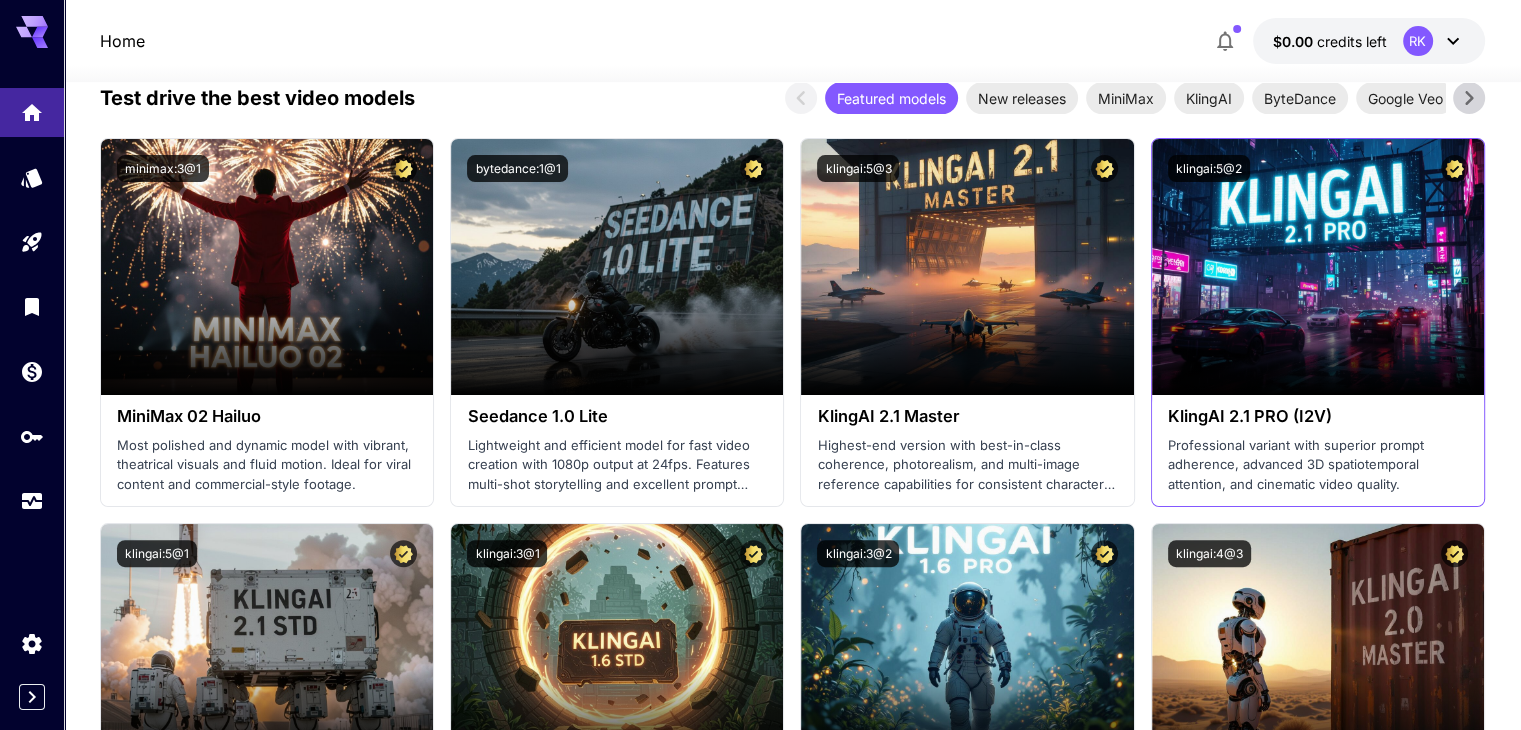scroll, scrollTop: 600, scrollLeft: 0, axis: vertical 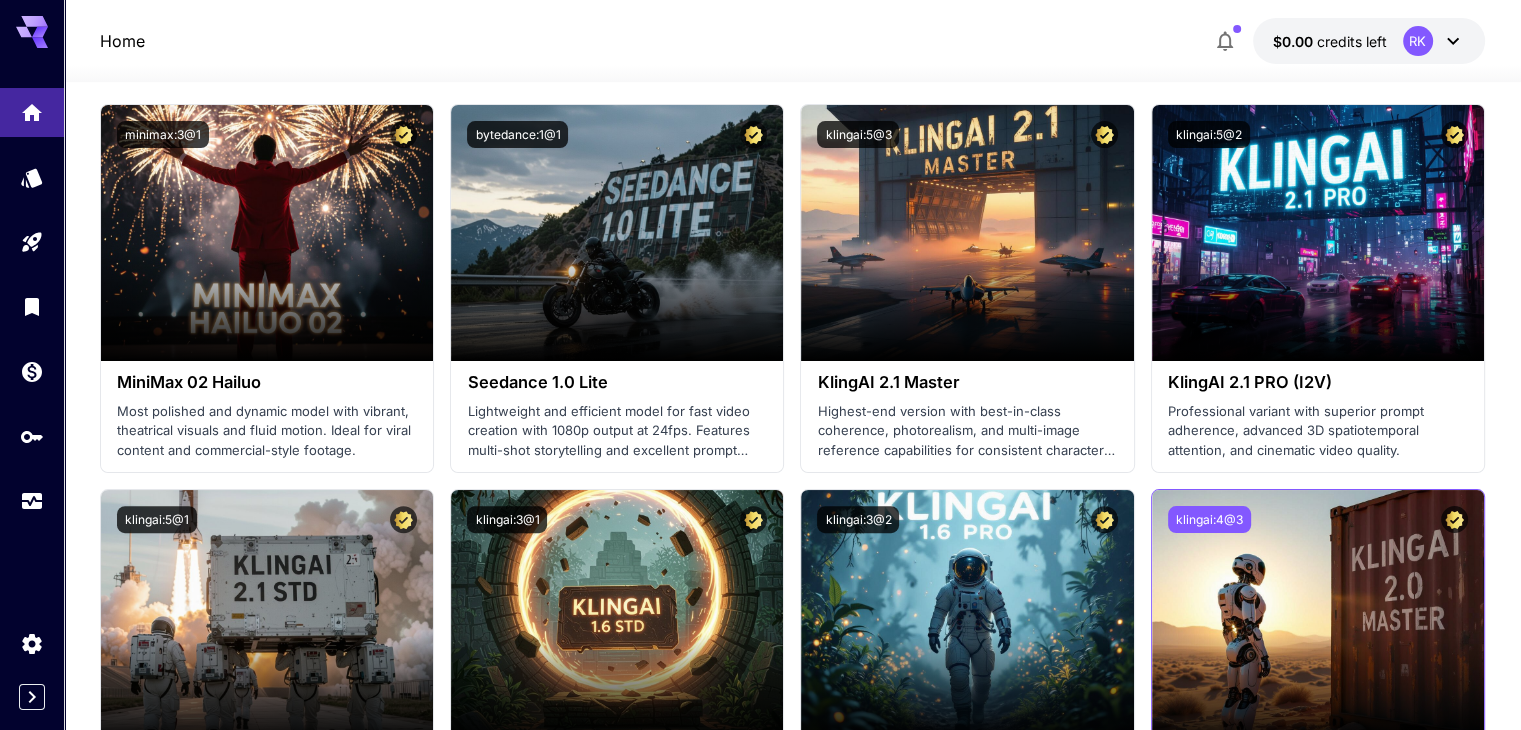 click on "klingai:4@3" at bounding box center (1209, 519) 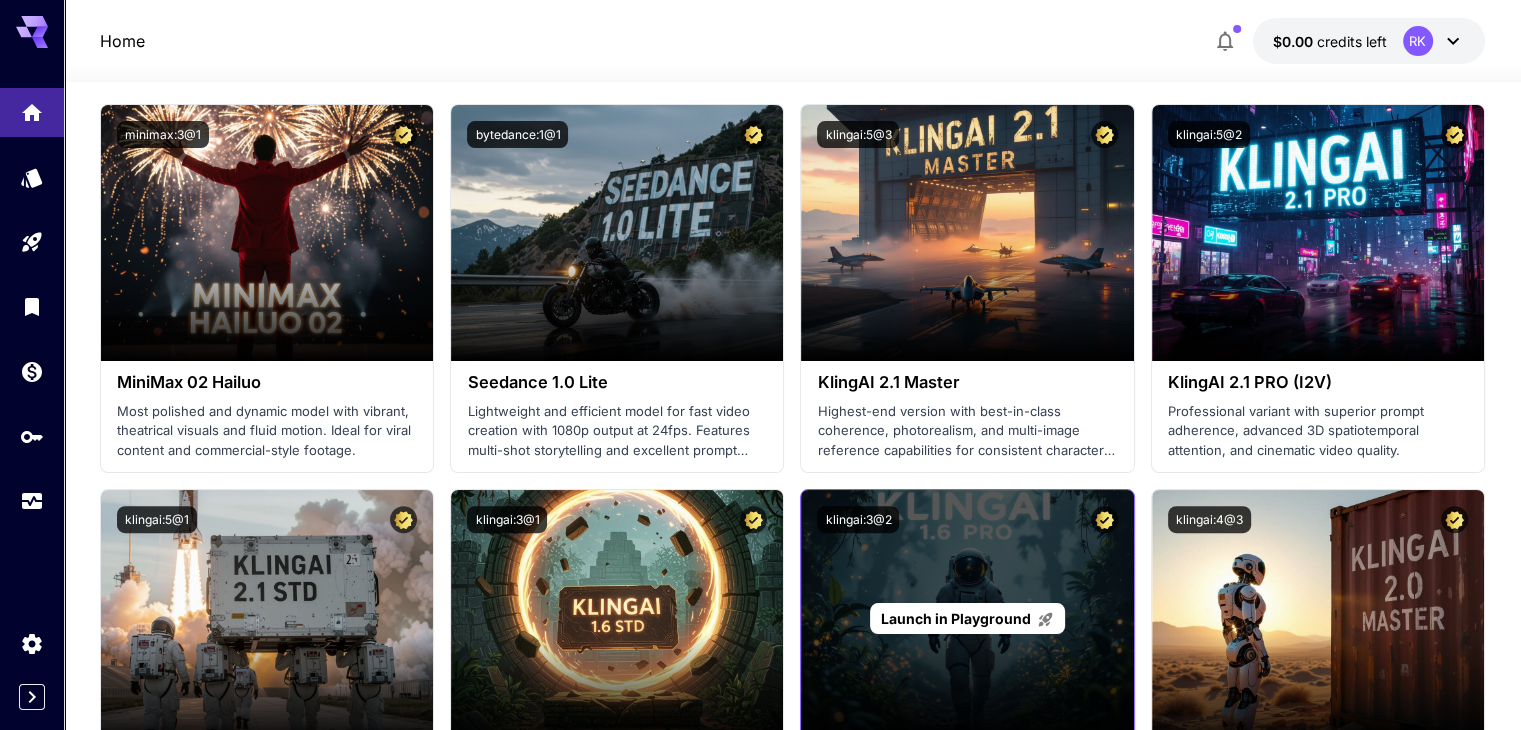 type 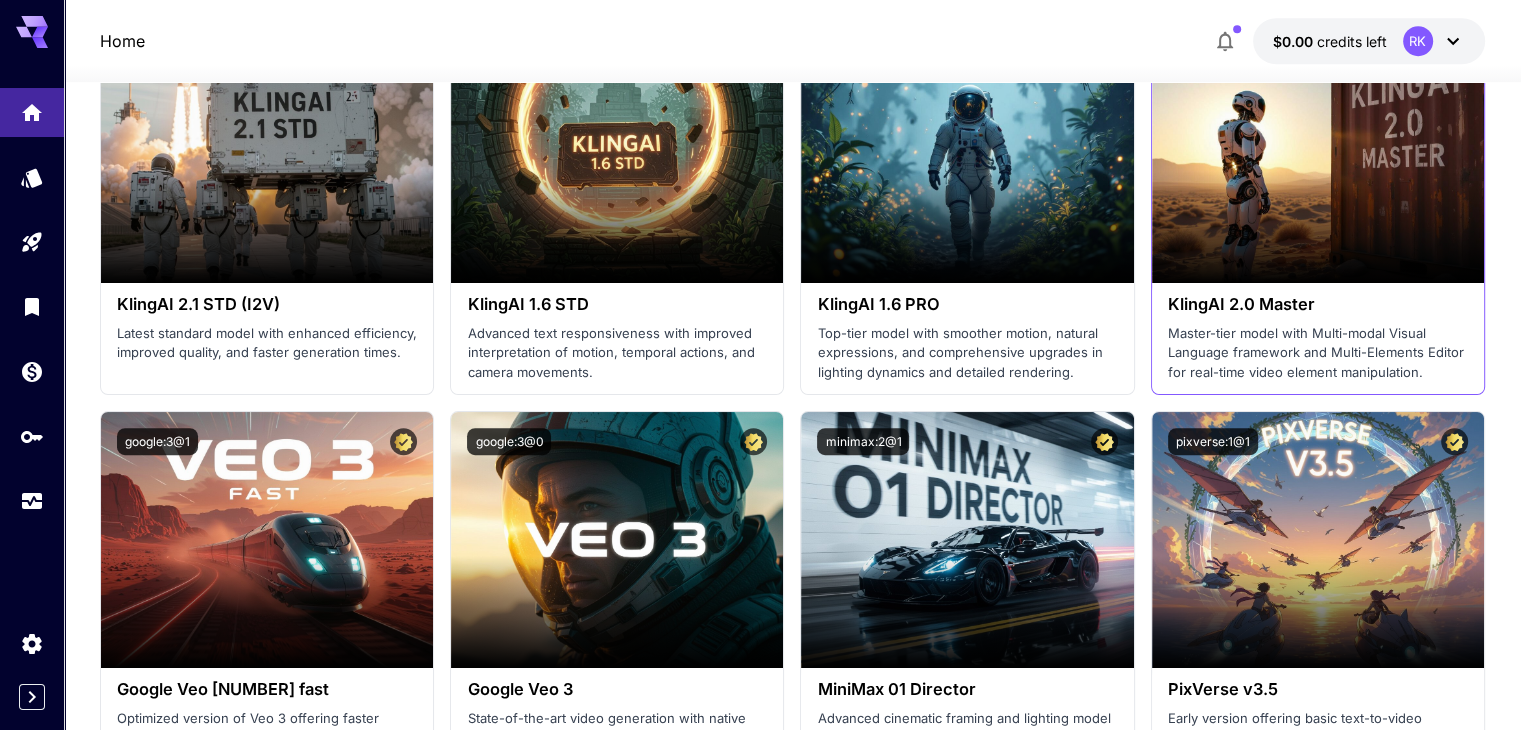 scroll, scrollTop: 1000, scrollLeft: 0, axis: vertical 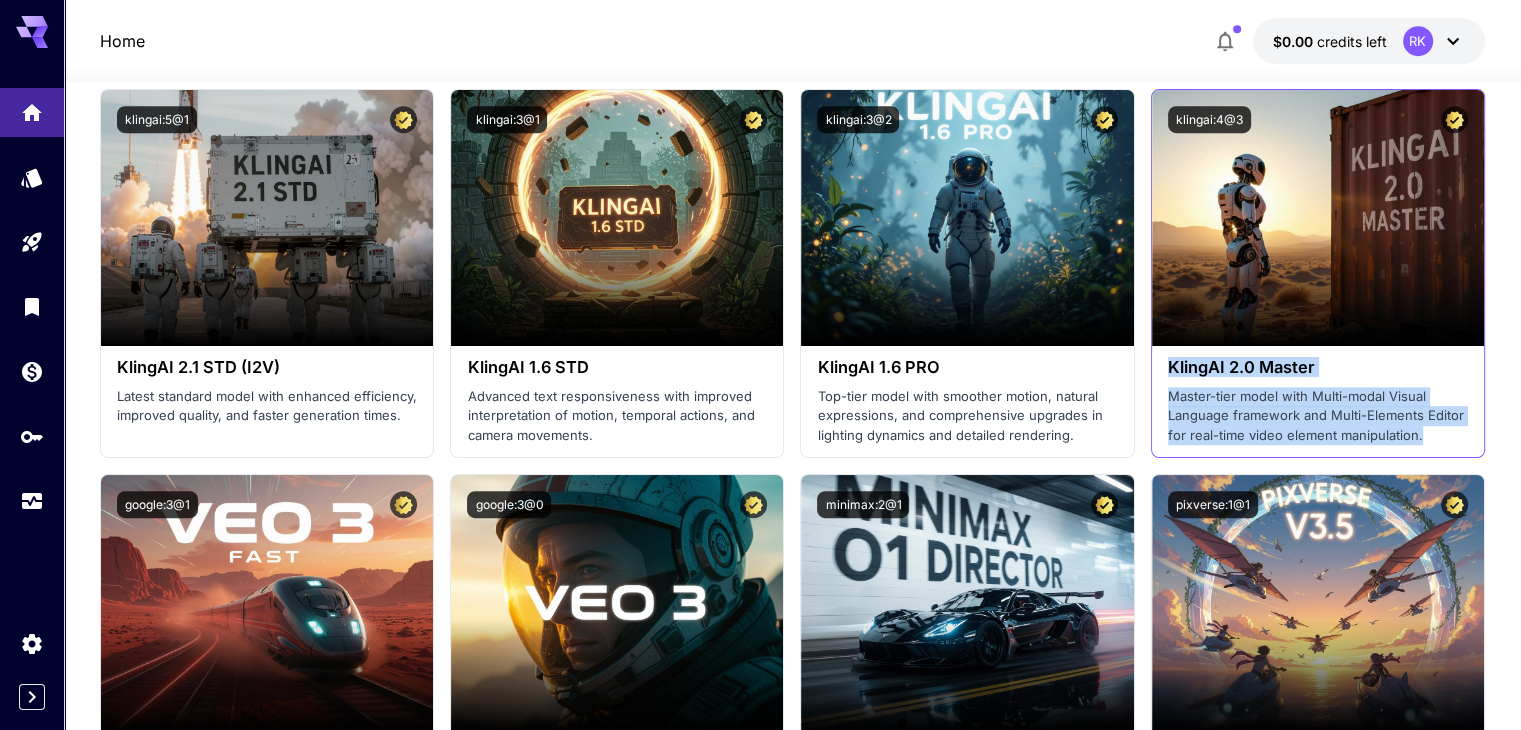 drag, startPoint x: 1427, startPoint y: 442, endPoint x: 1156, endPoint y: 370, distance: 280.4015 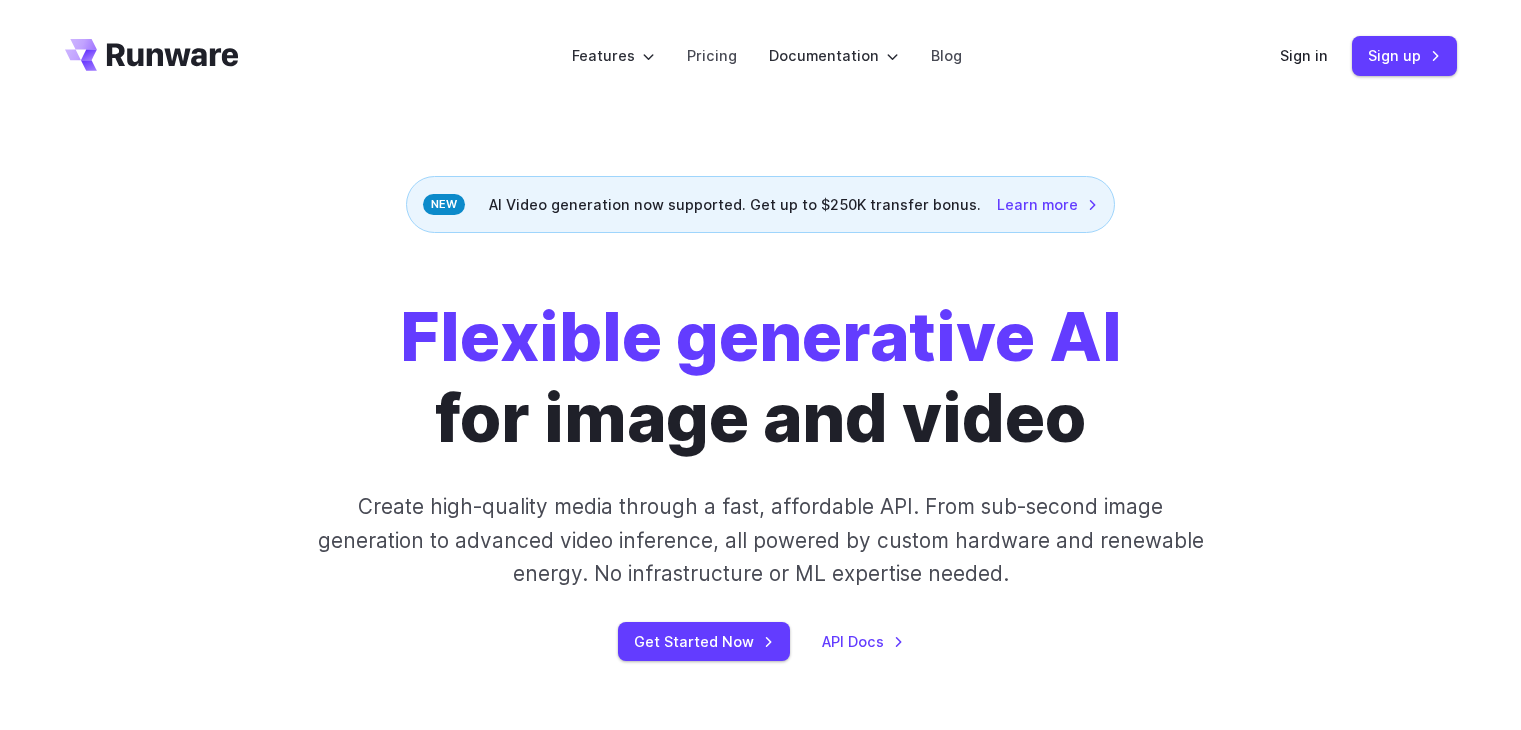 scroll, scrollTop: 300, scrollLeft: 0, axis: vertical 